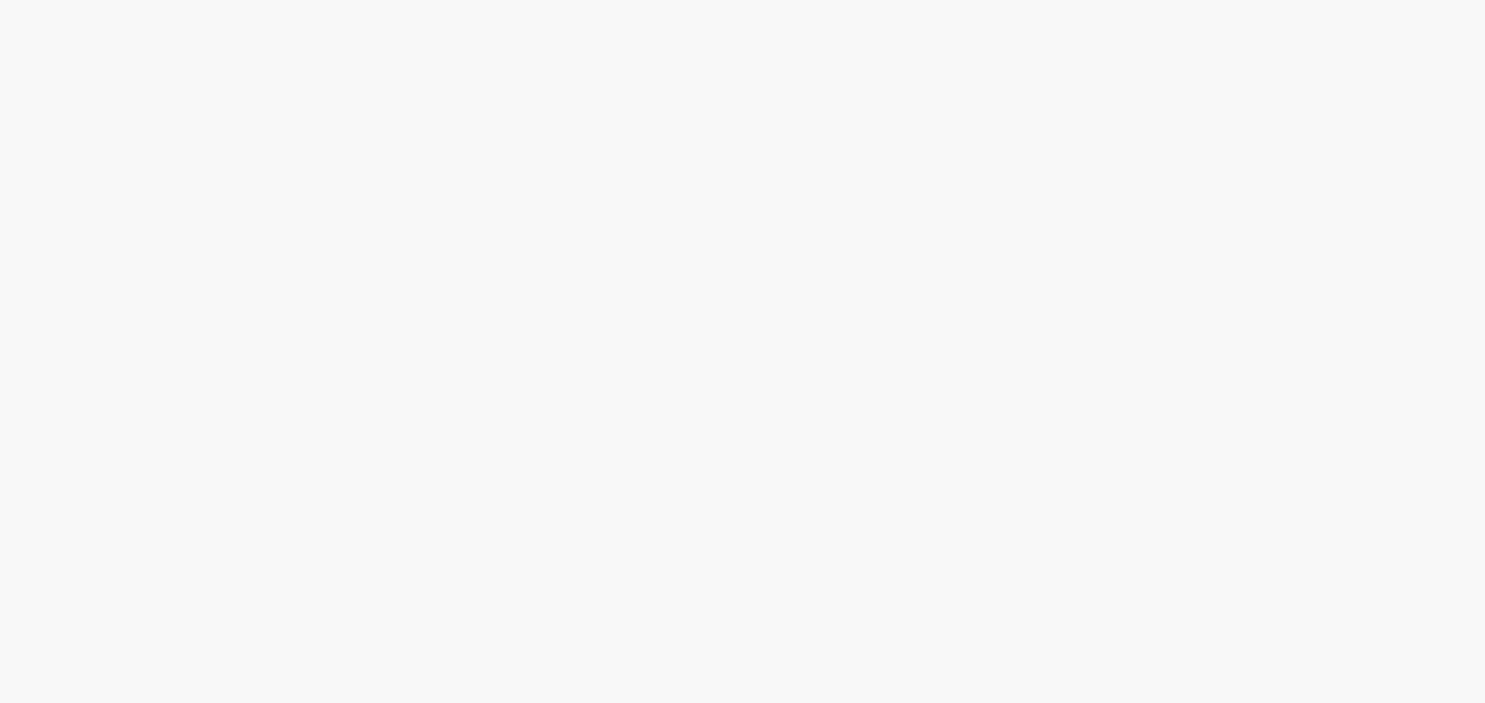 scroll, scrollTop: 0, scrollLeft: 0, axis: both 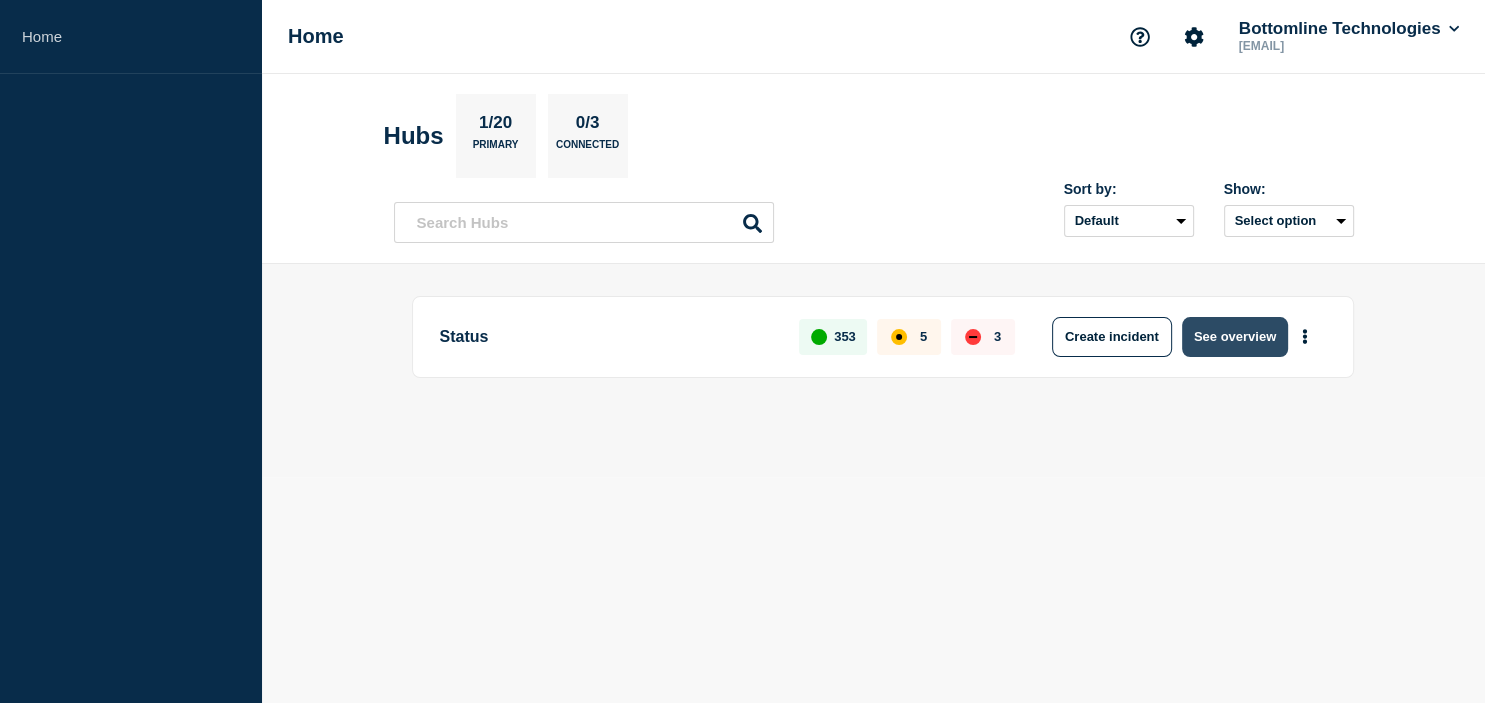 click on "See overview" at bounding box center (1235, 337) 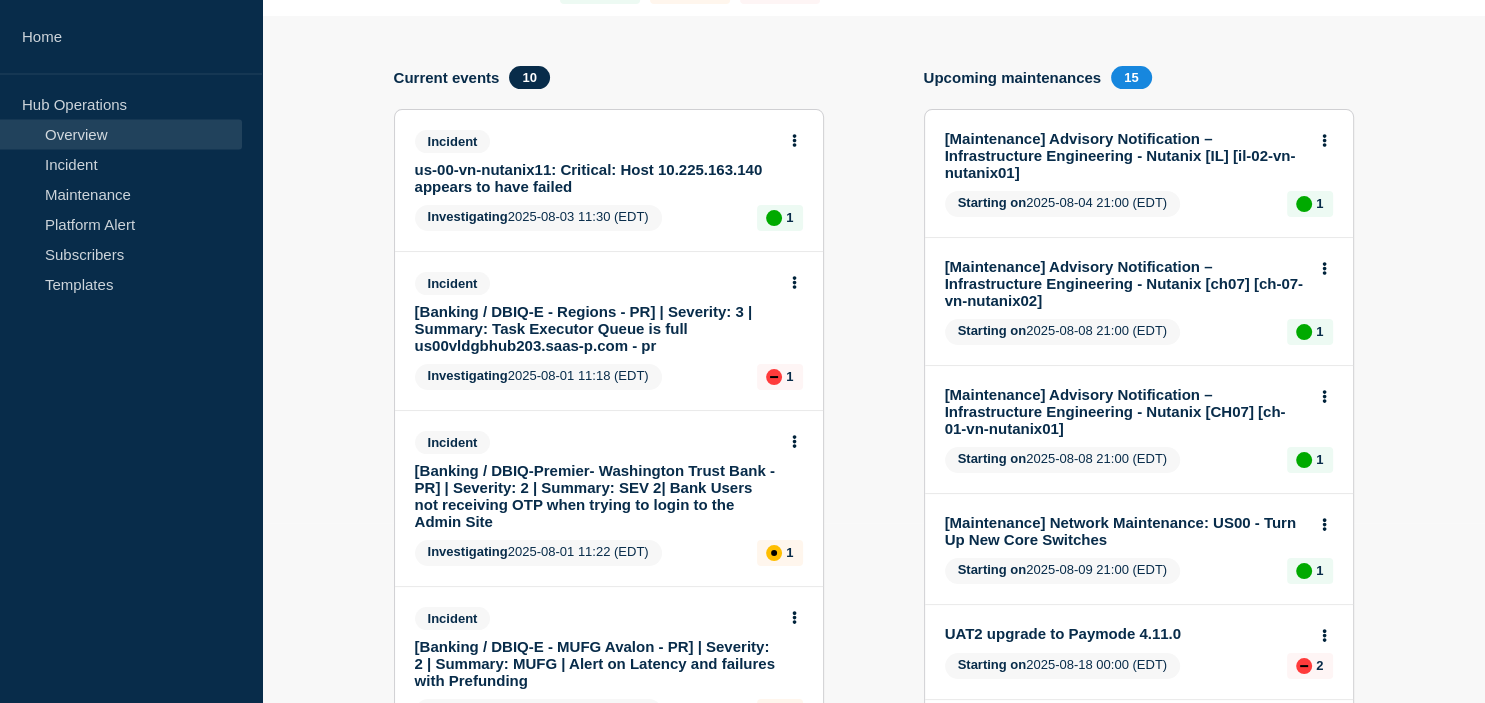 scroll, scrollTop: 211, scrollLeft: 0, axis: vertical 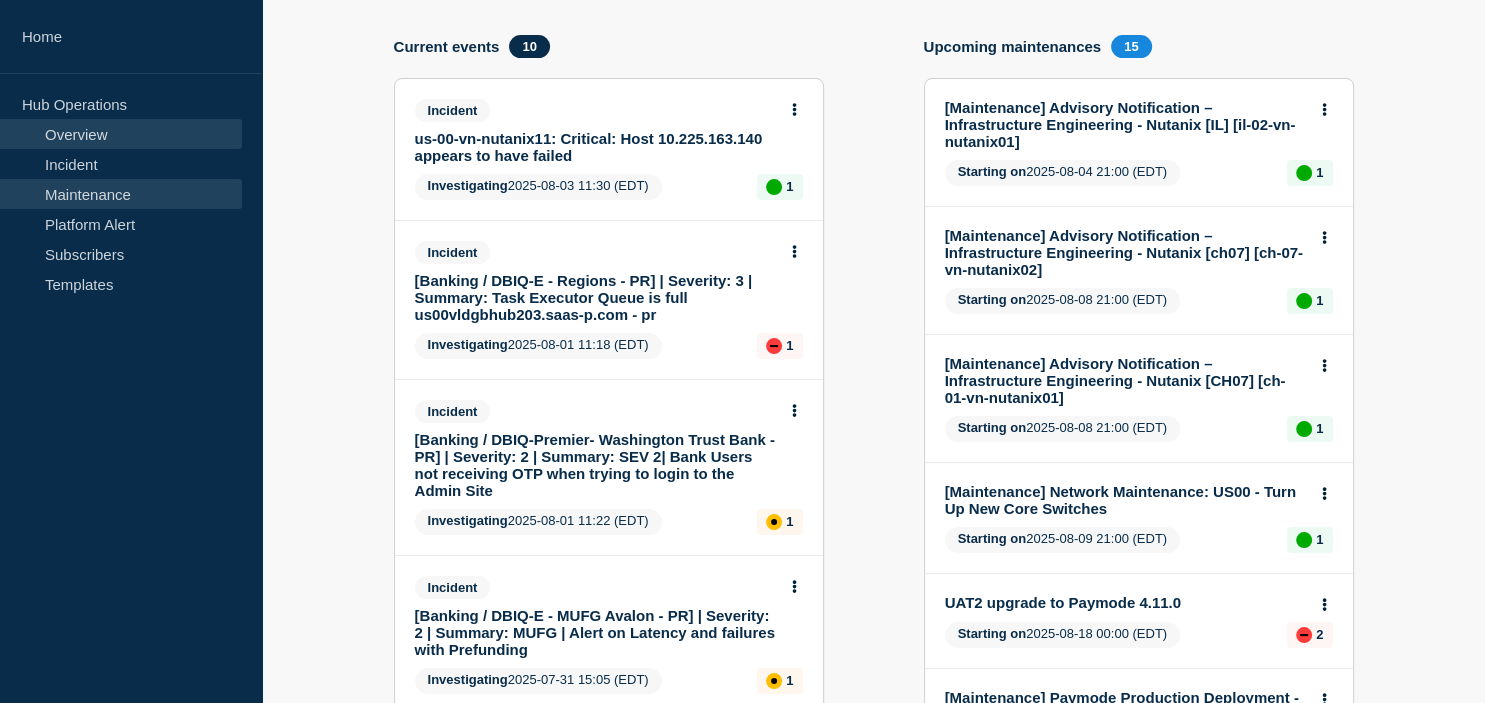 click on "Maintenance" at bounding box center [121, 194] 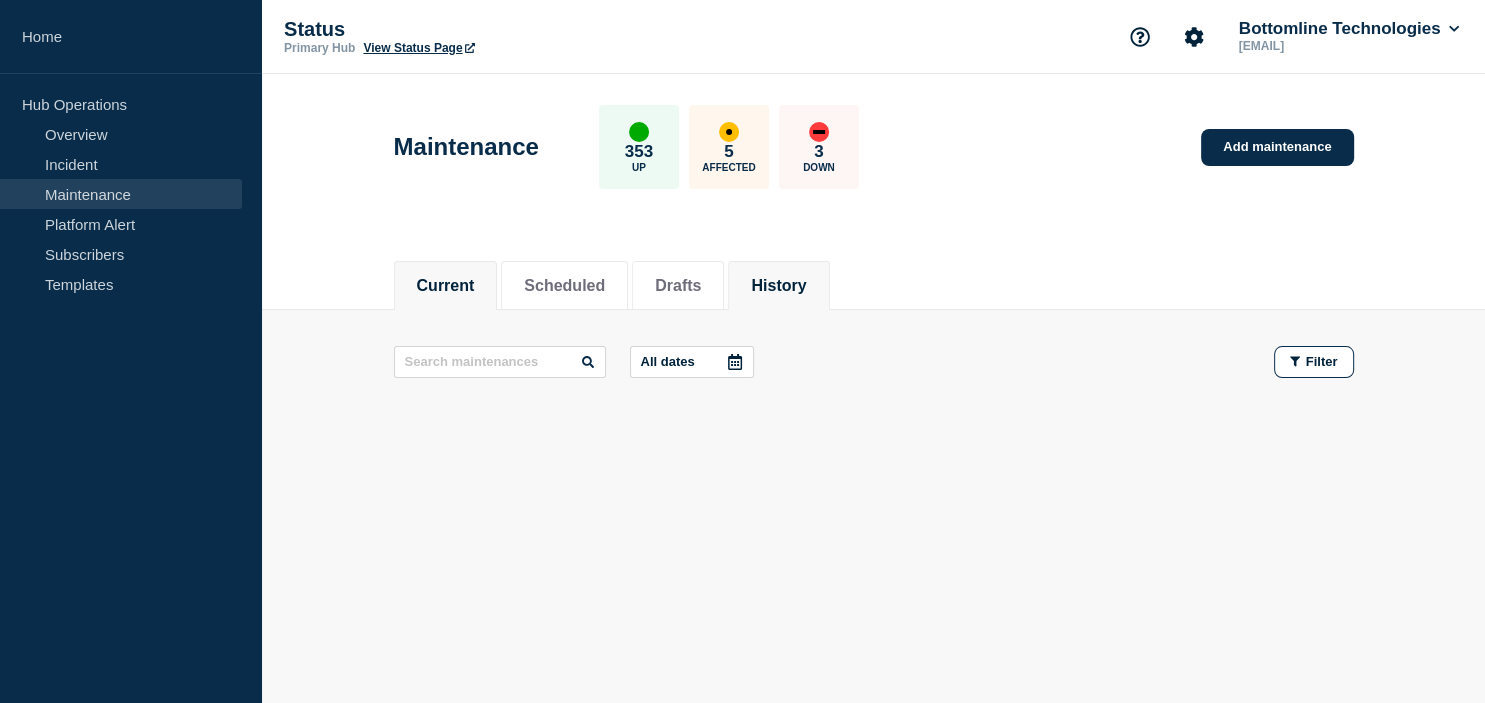 click on "History" at bounding box center [778, 286] 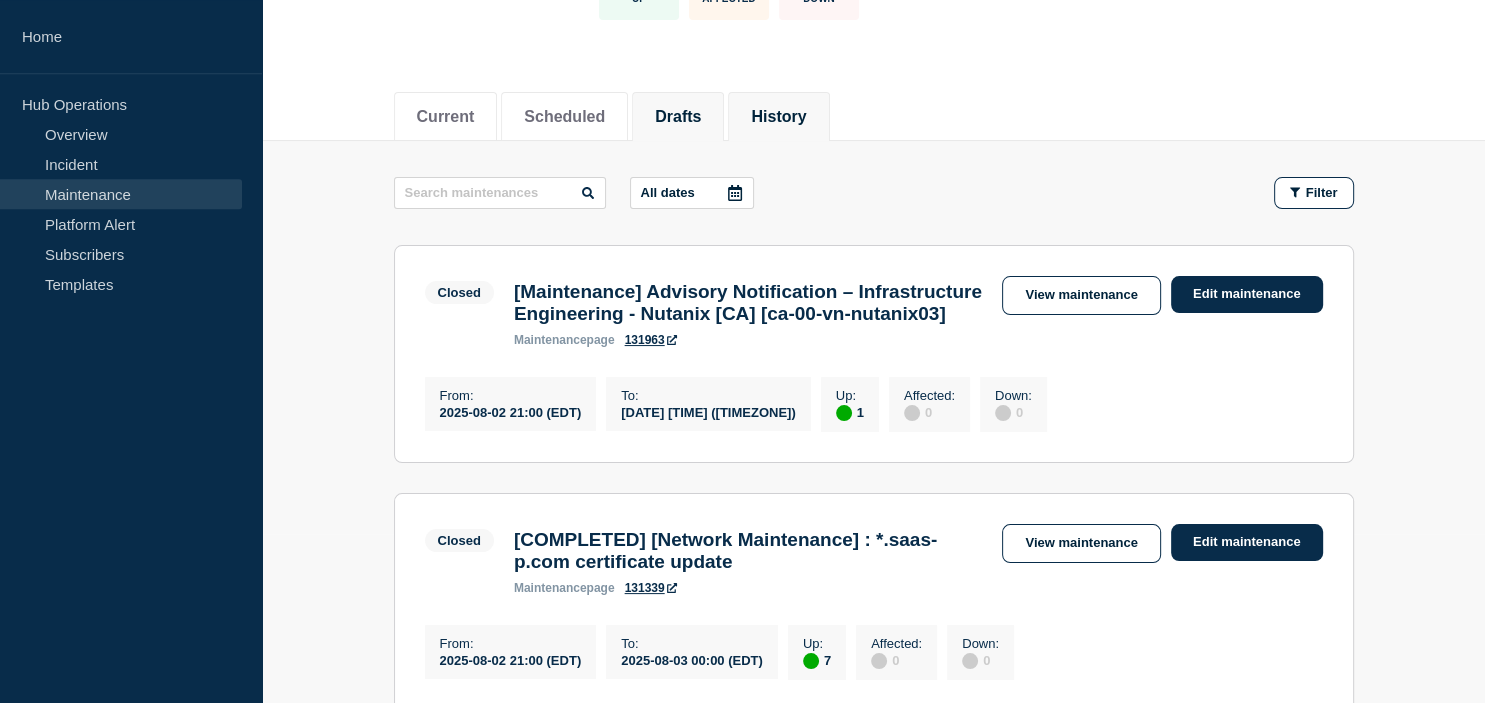 scroll, scrollTop: 0, scrollLeft: 0, axis: both 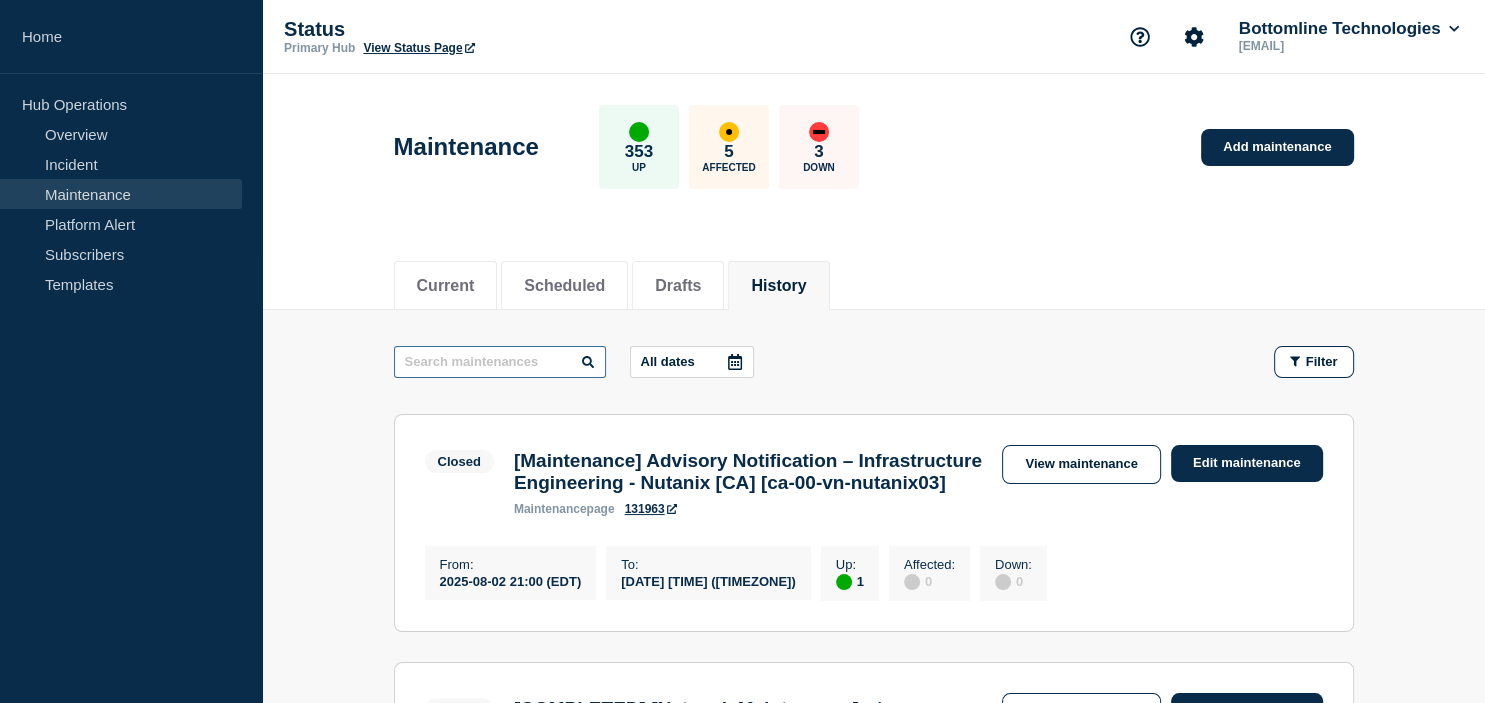 click at bounding box center [500, 362] 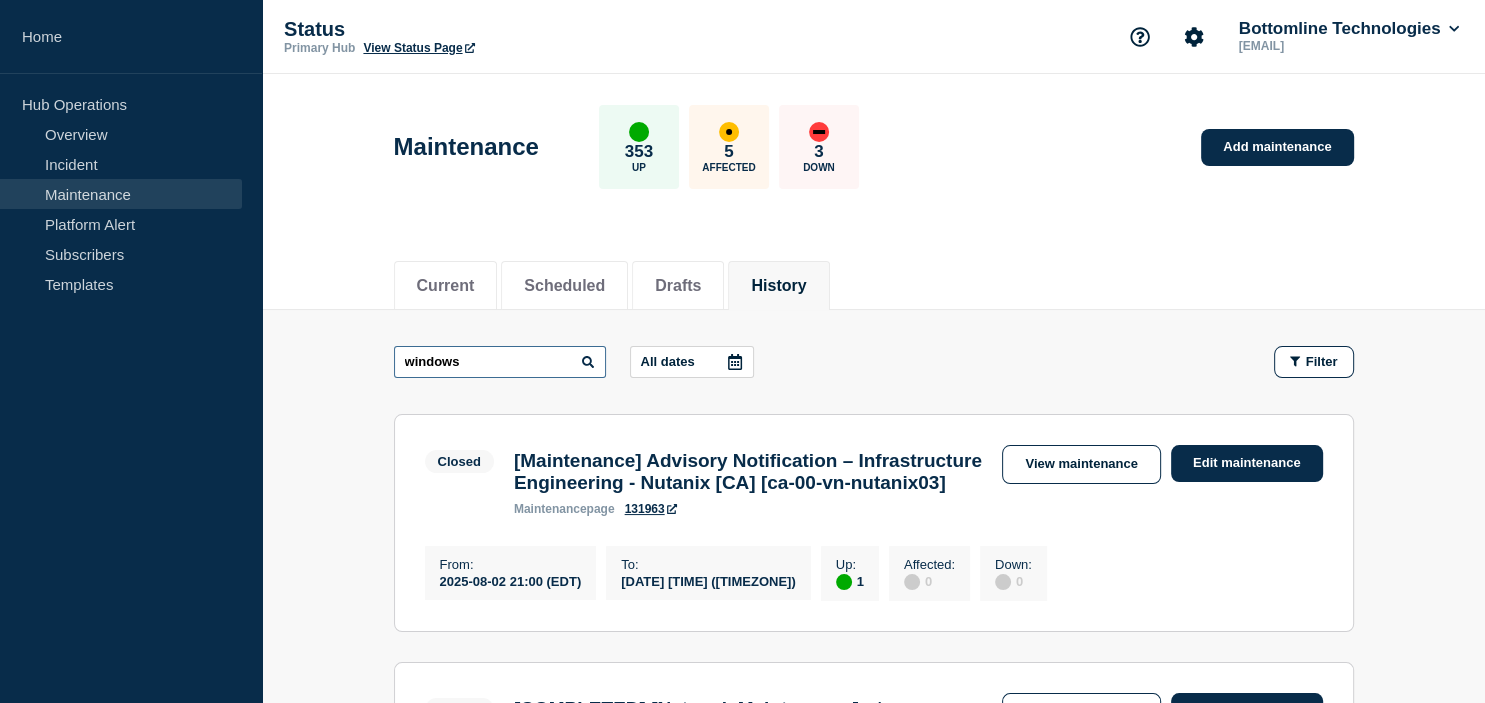 type on "windows" 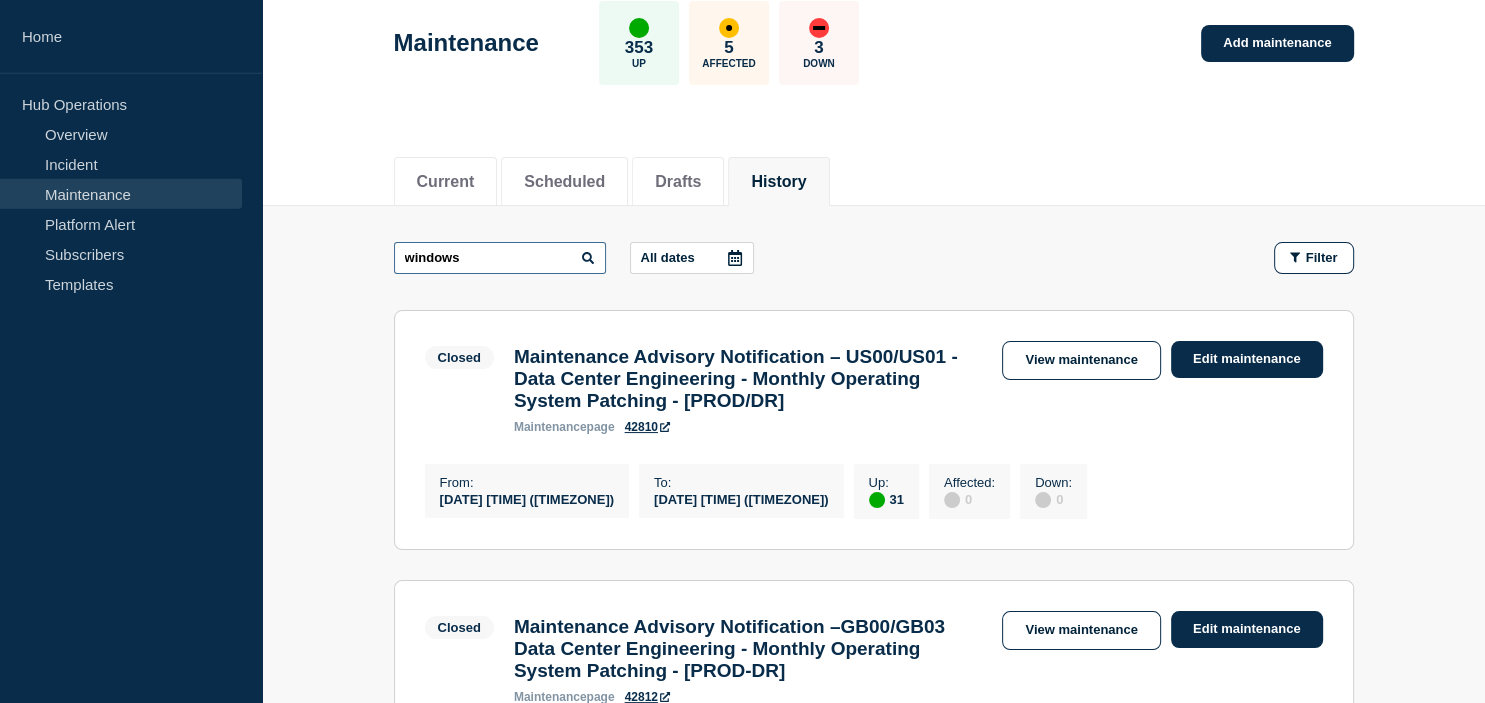 scroll, scrollTop: 105, scrollLeft: 0, axis: vertical 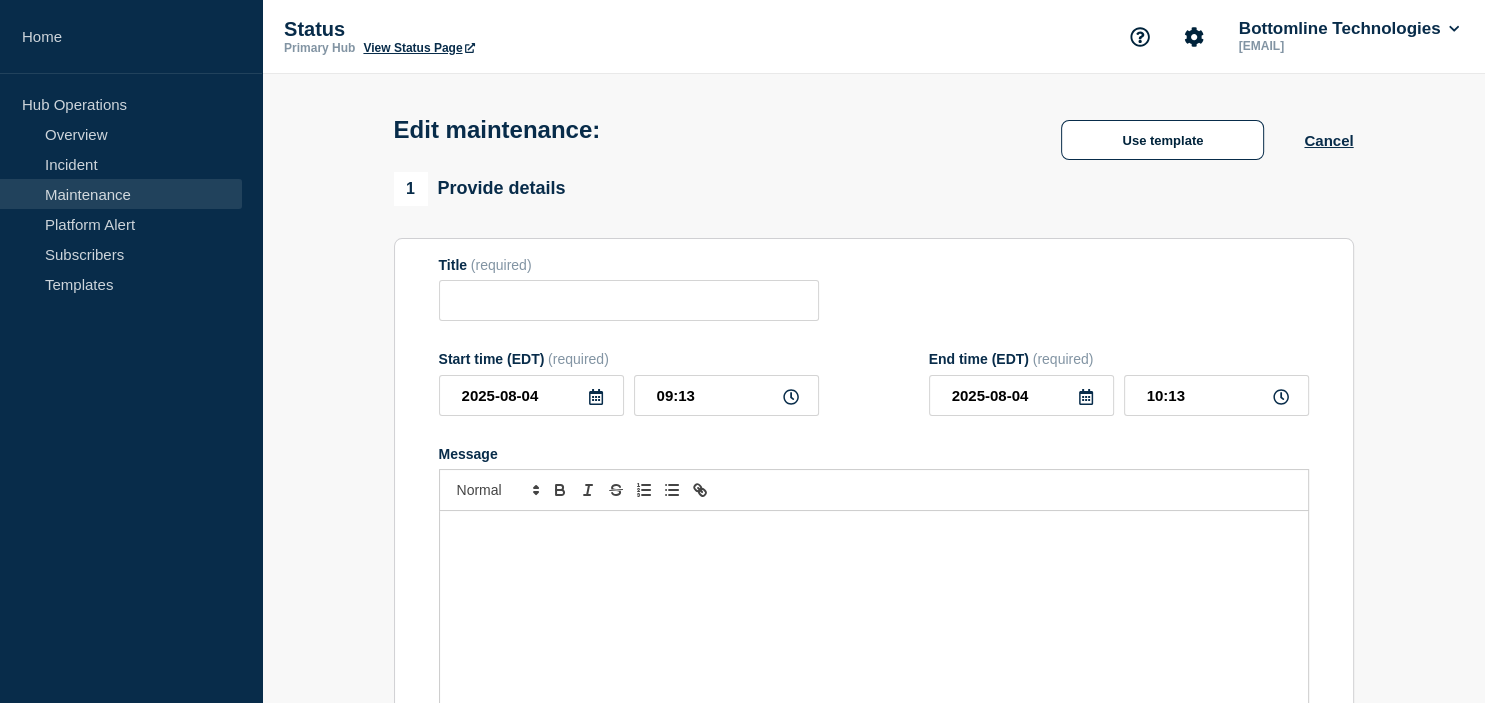 type on "Maintenance Advisory Notification – US00/US01 - Data Center Engineering - Monthly Operating System Patching - [PROD/DR]" 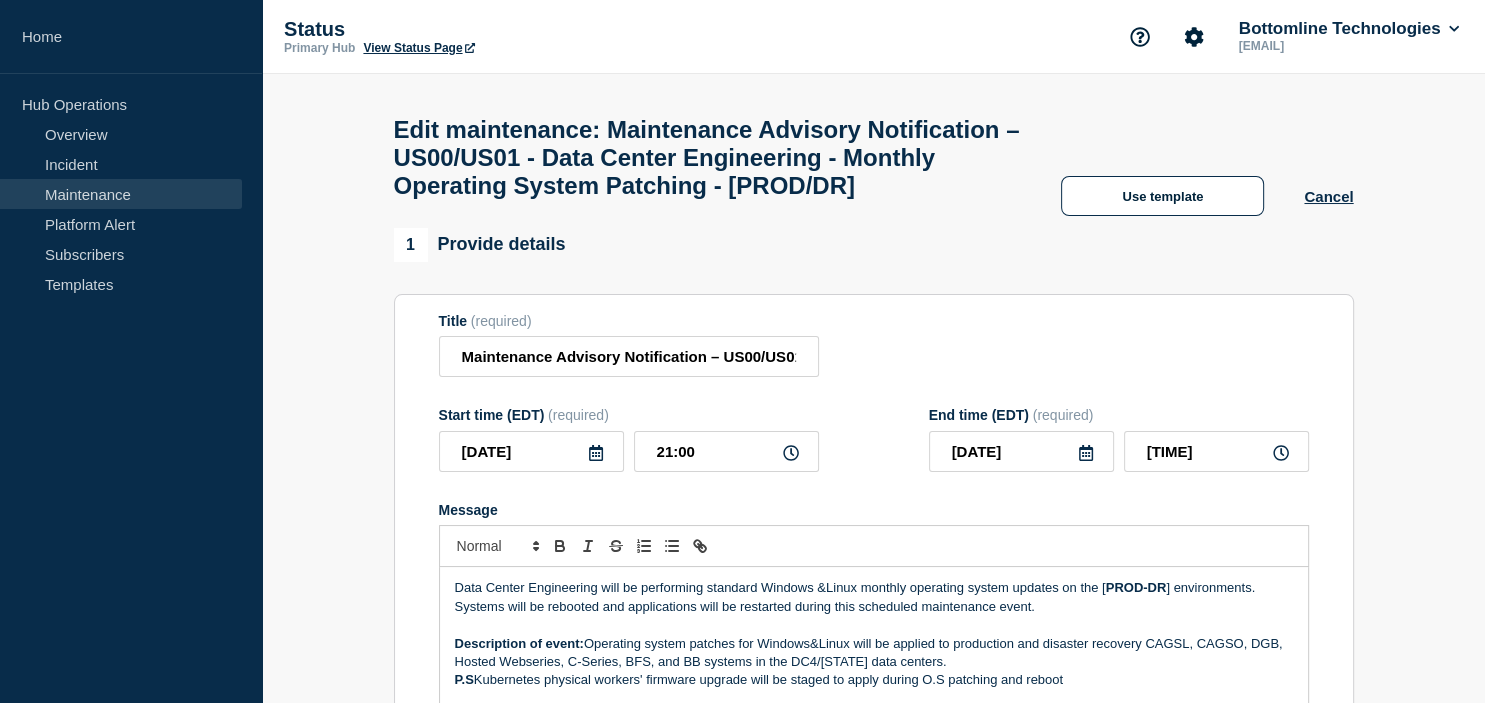click 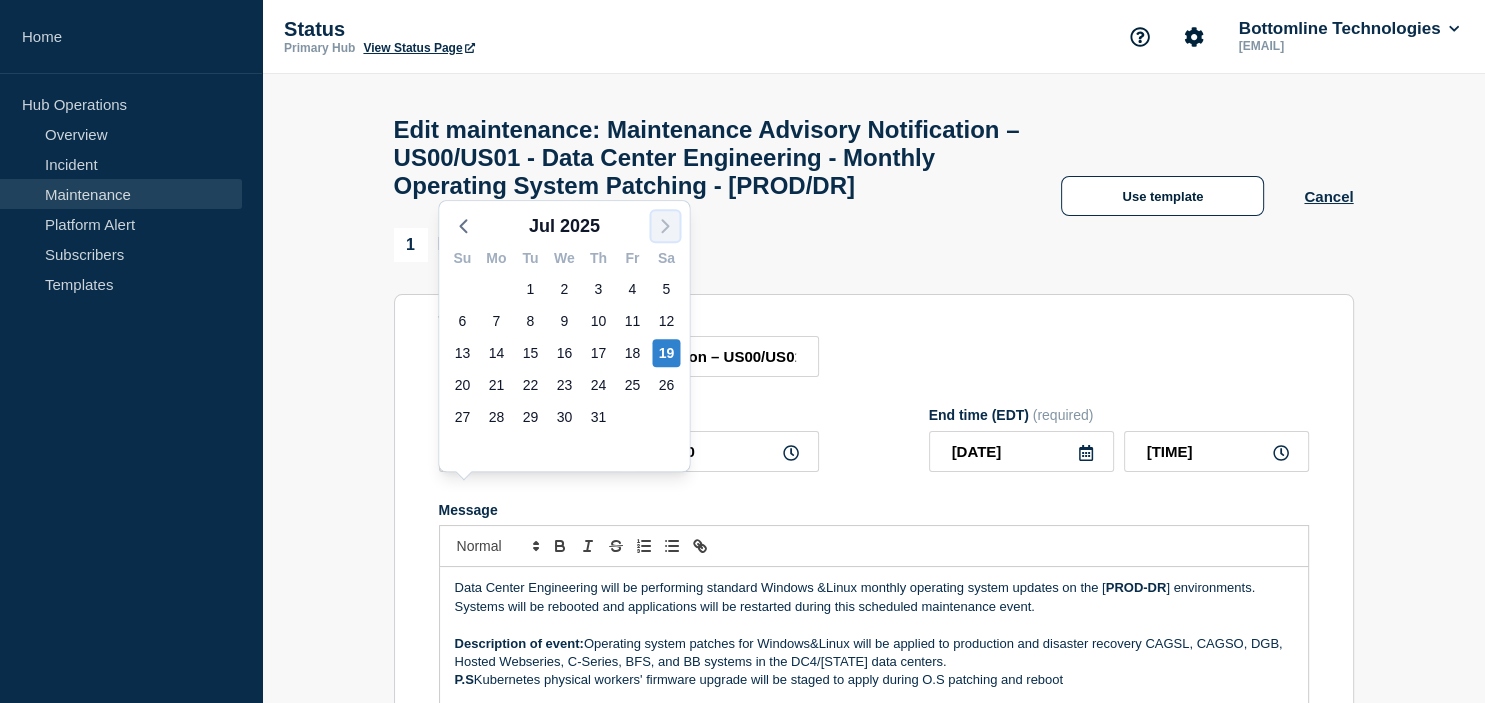 click 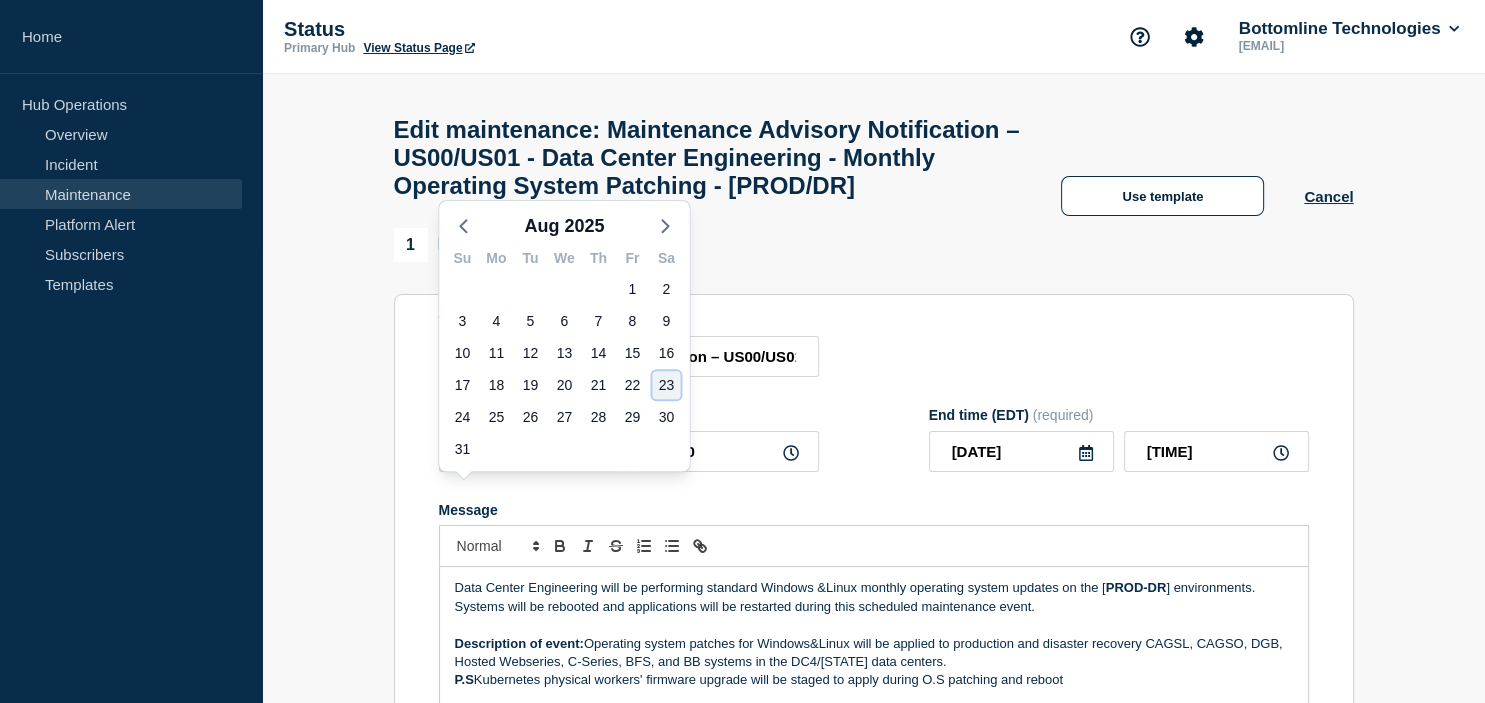 click on "23" 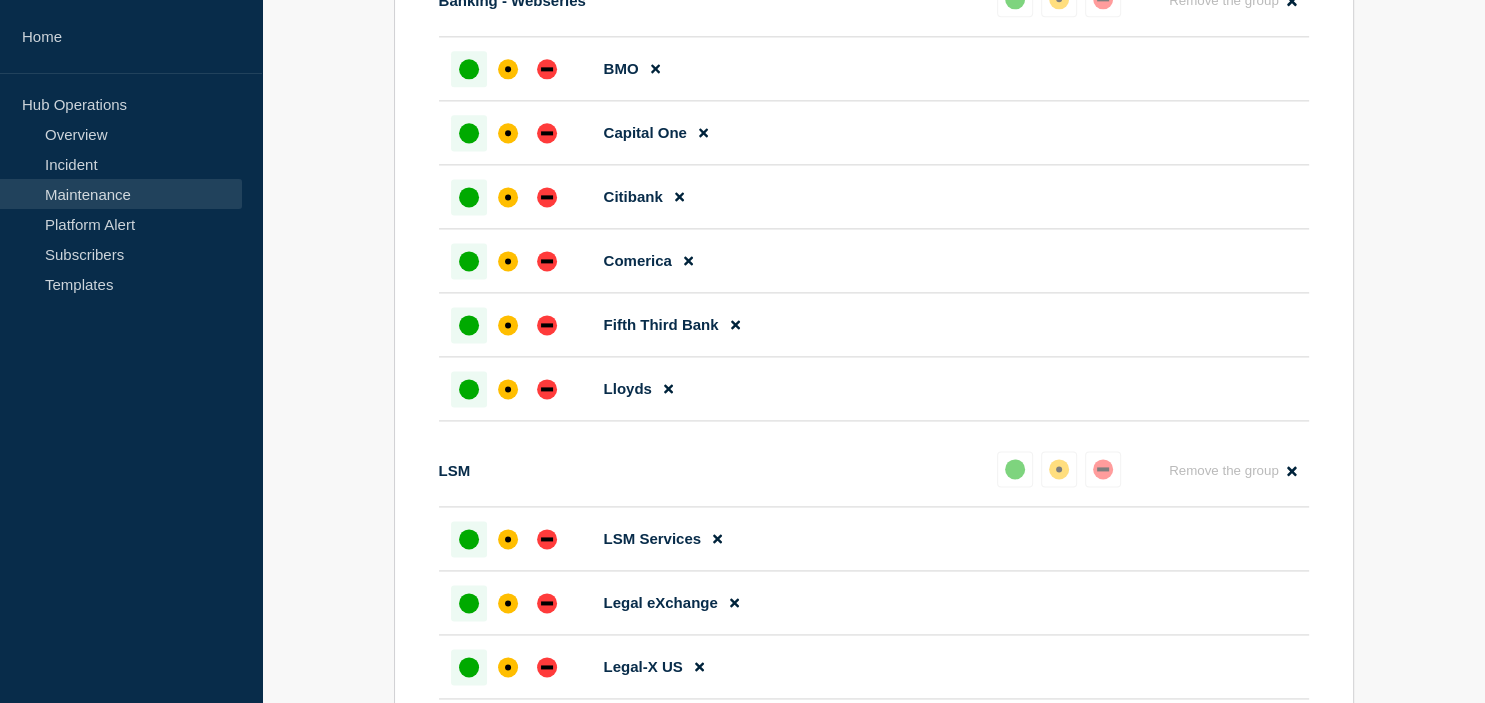 scroll, scrollTop: 3358, scrollLeft: 0, axis: vertical 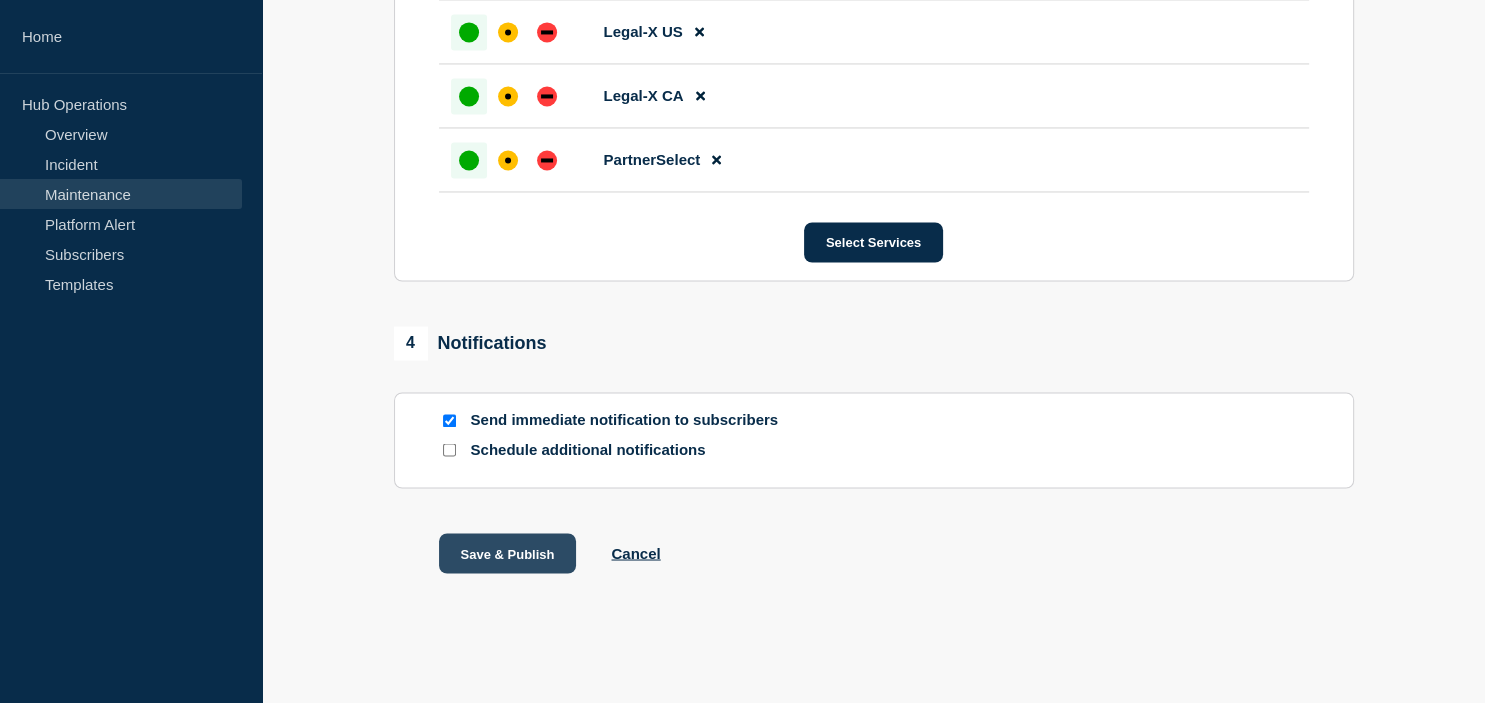 click on "Save & Publish" at bounding box center [508, 553] 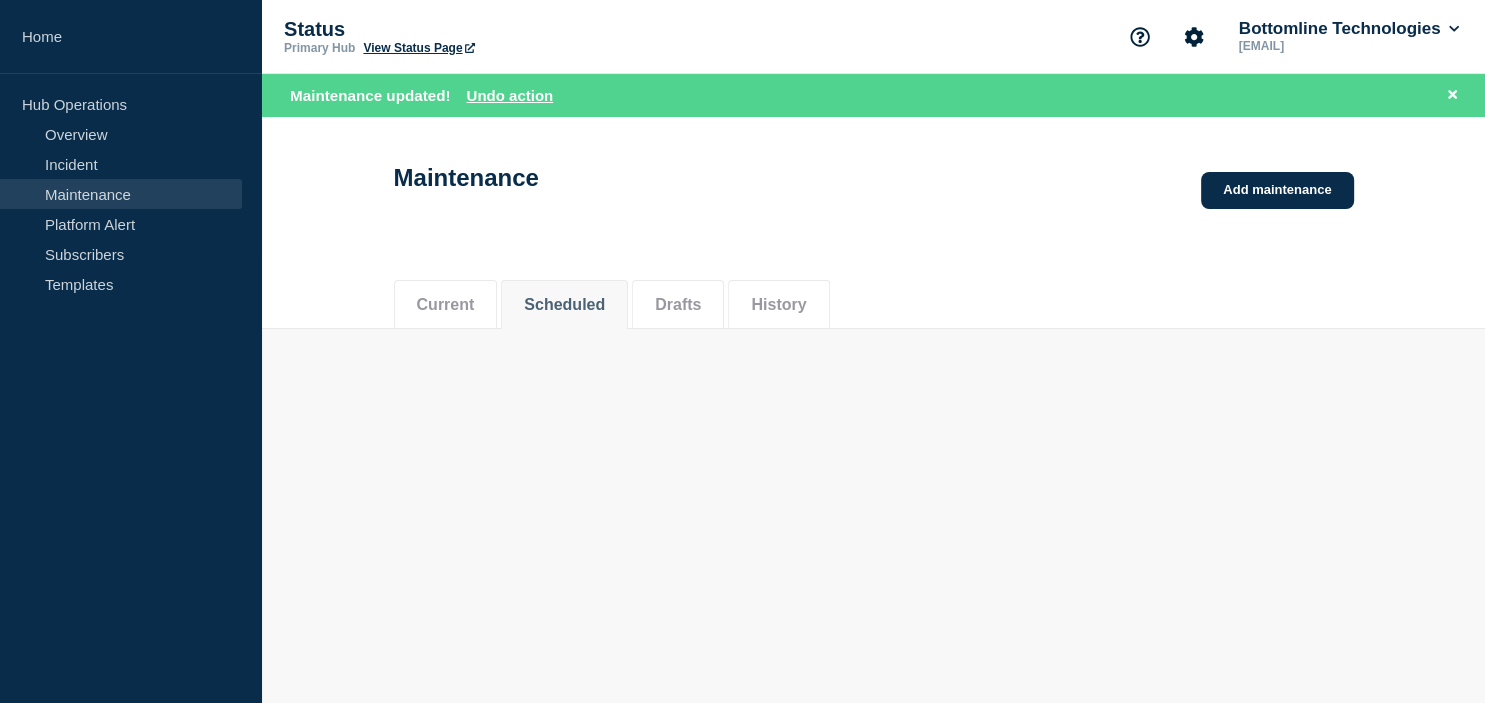 scroll, scrollTop: 0, scrollLeft: 0, axis: both 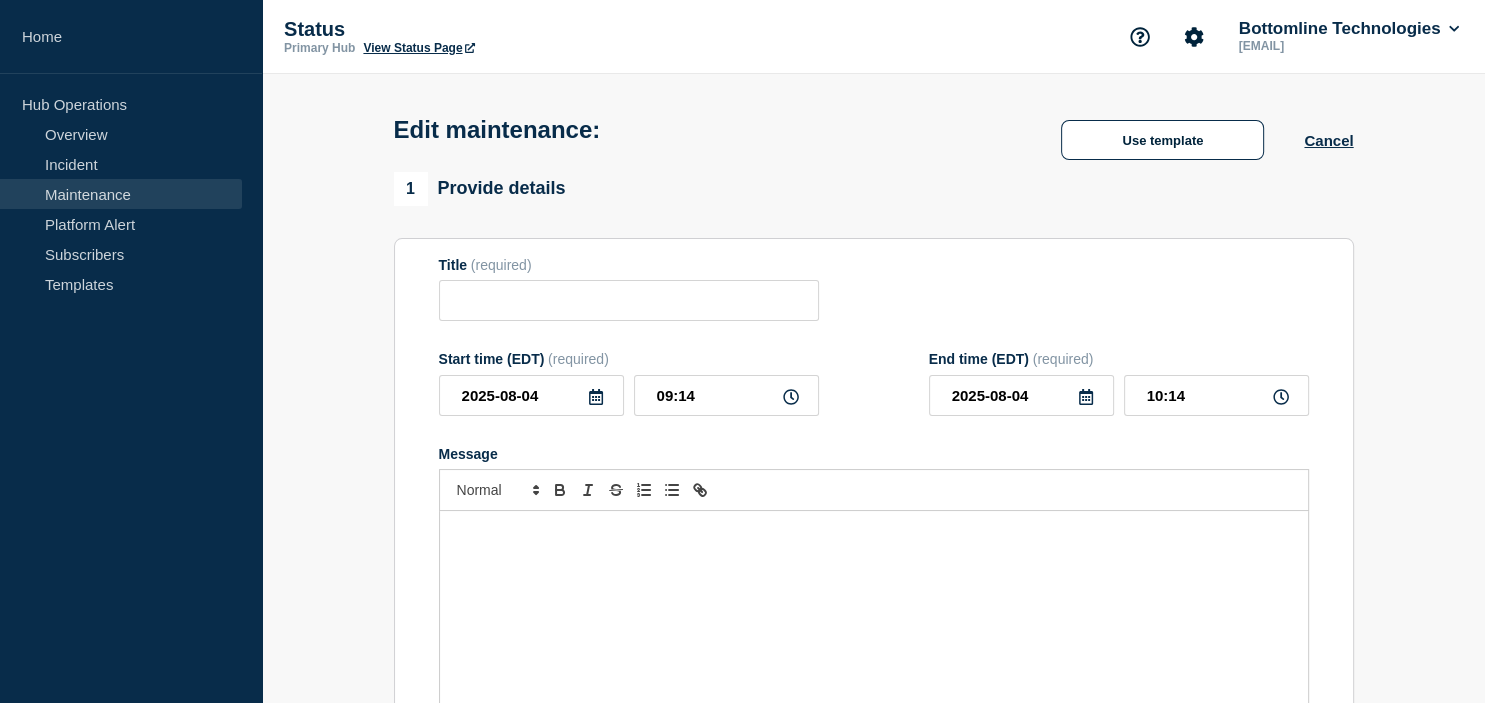 type on "Maintenance Advisory Notification –GB00/GB03 Data Center Engineering - Monthly Operating System Patching - [PROD-DR]" 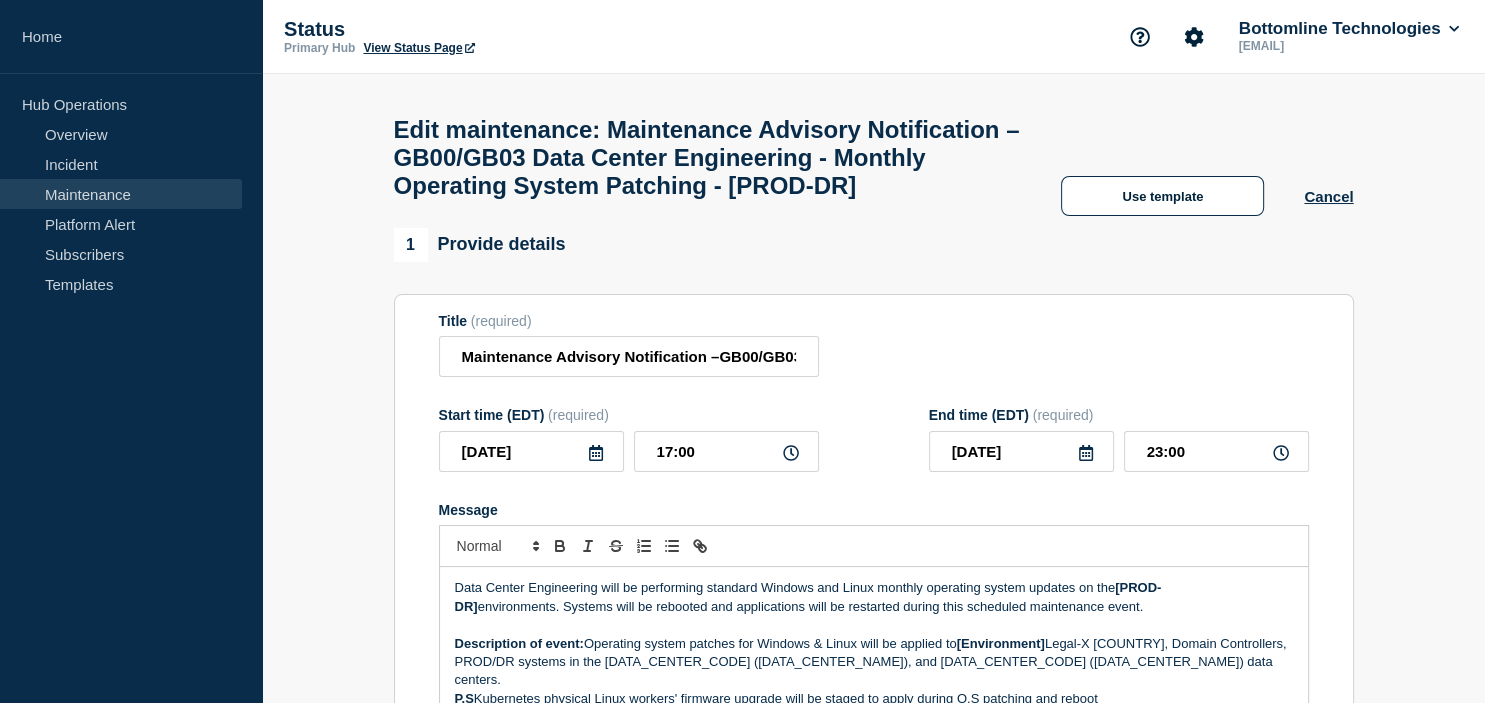 click 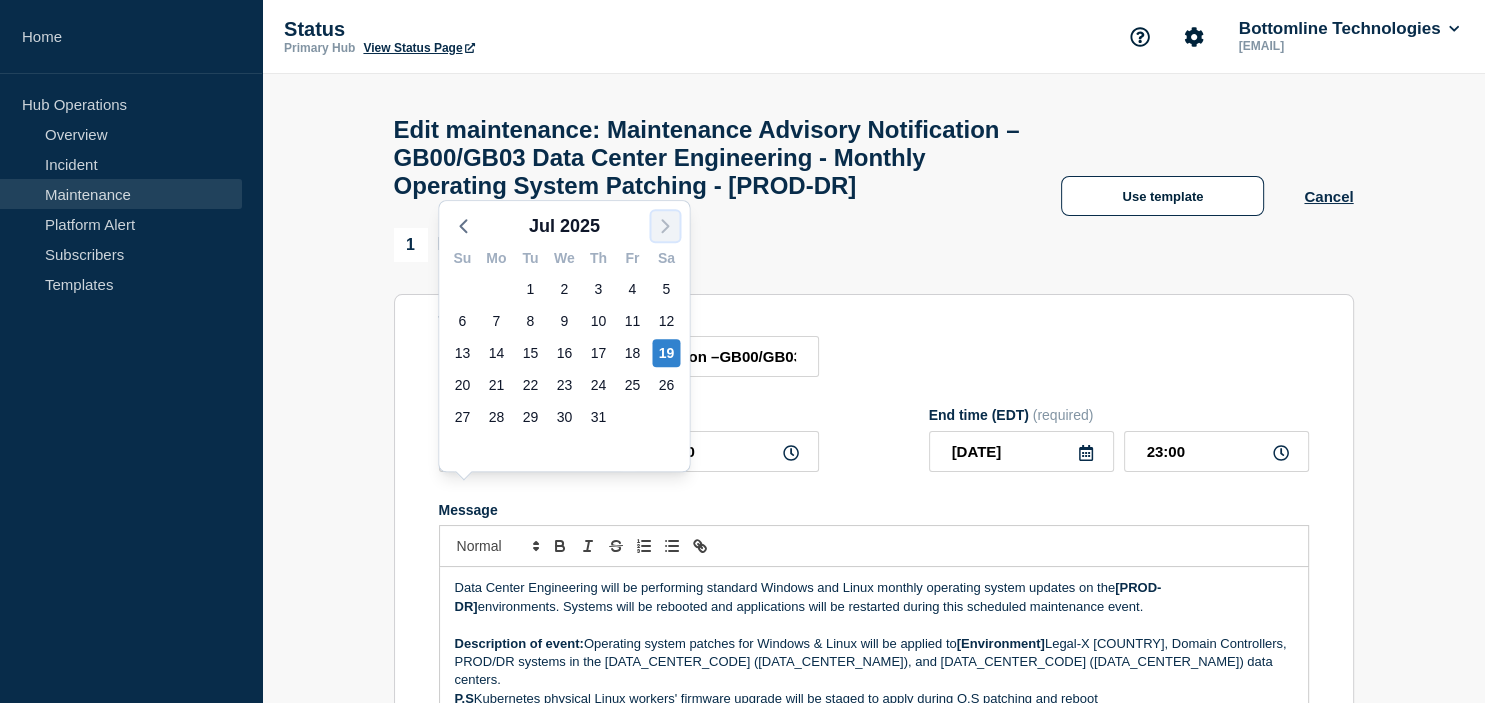 click 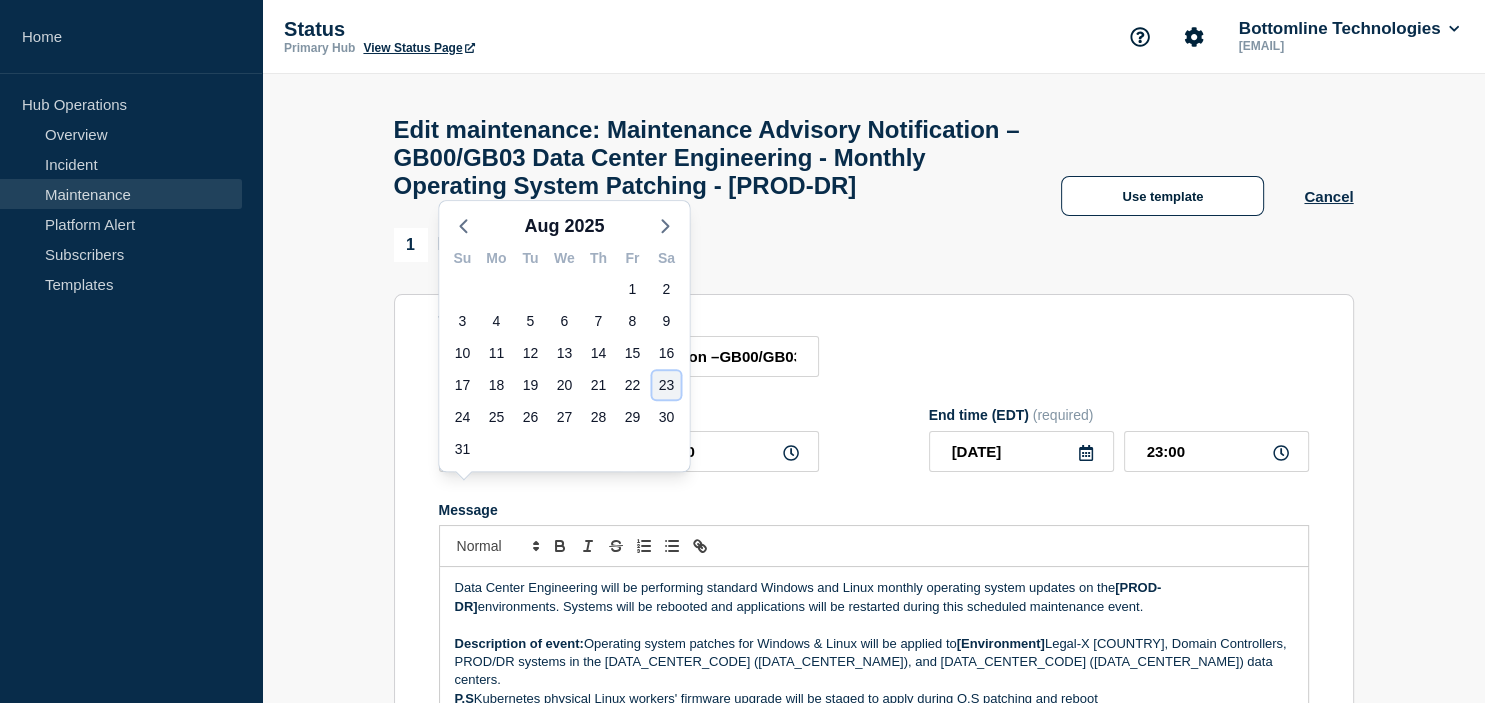 click on "23" 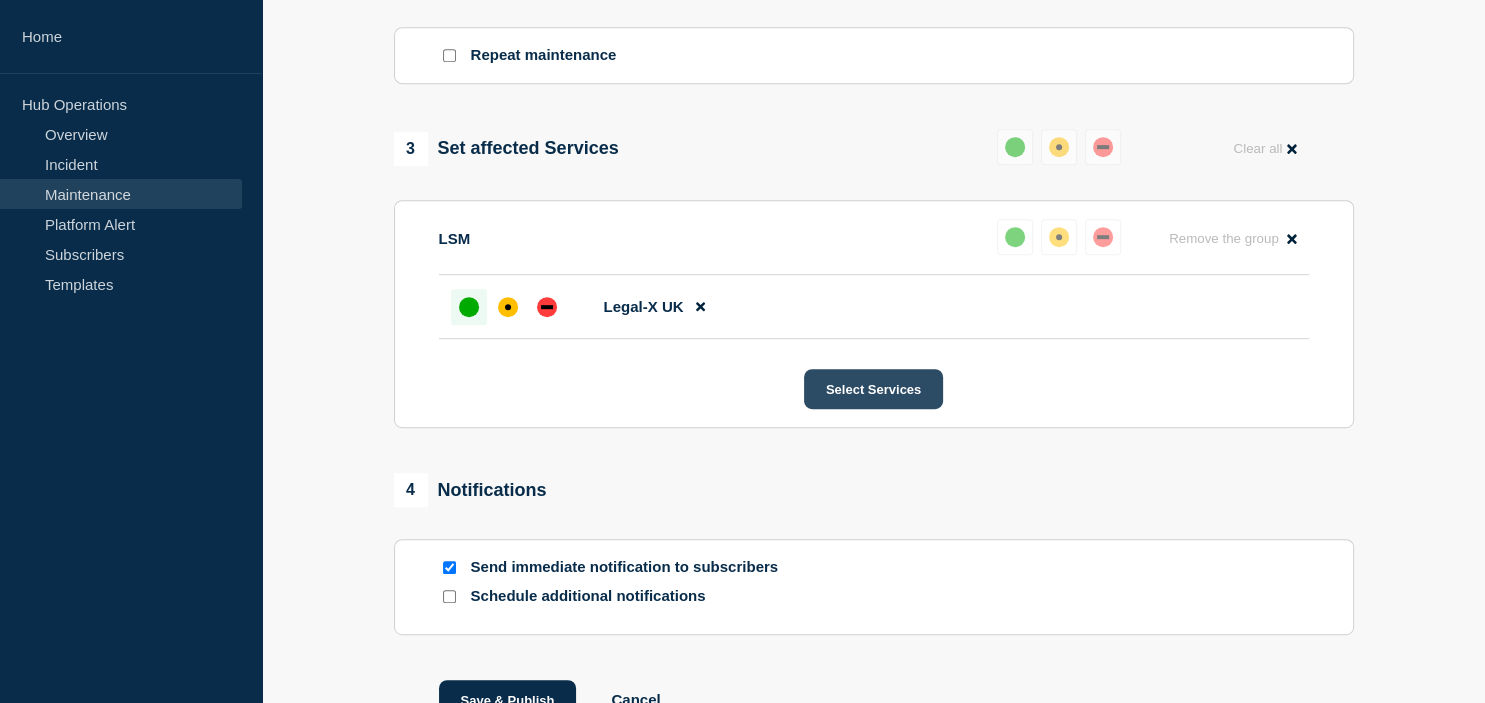 scroll, scrollTop: 1154, scrollLeft: 0, axis: vertical 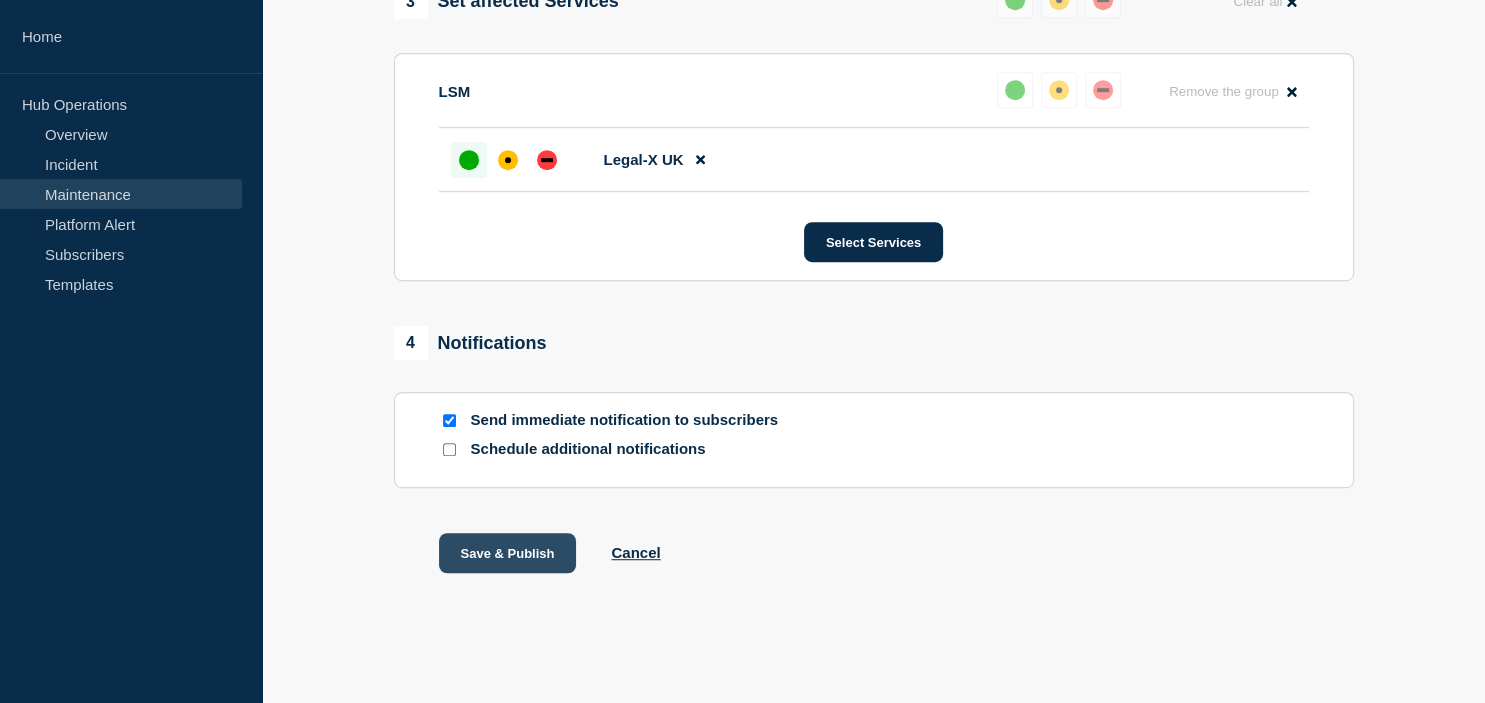 click on "Save & Publish" at bounding box center (508, 553) 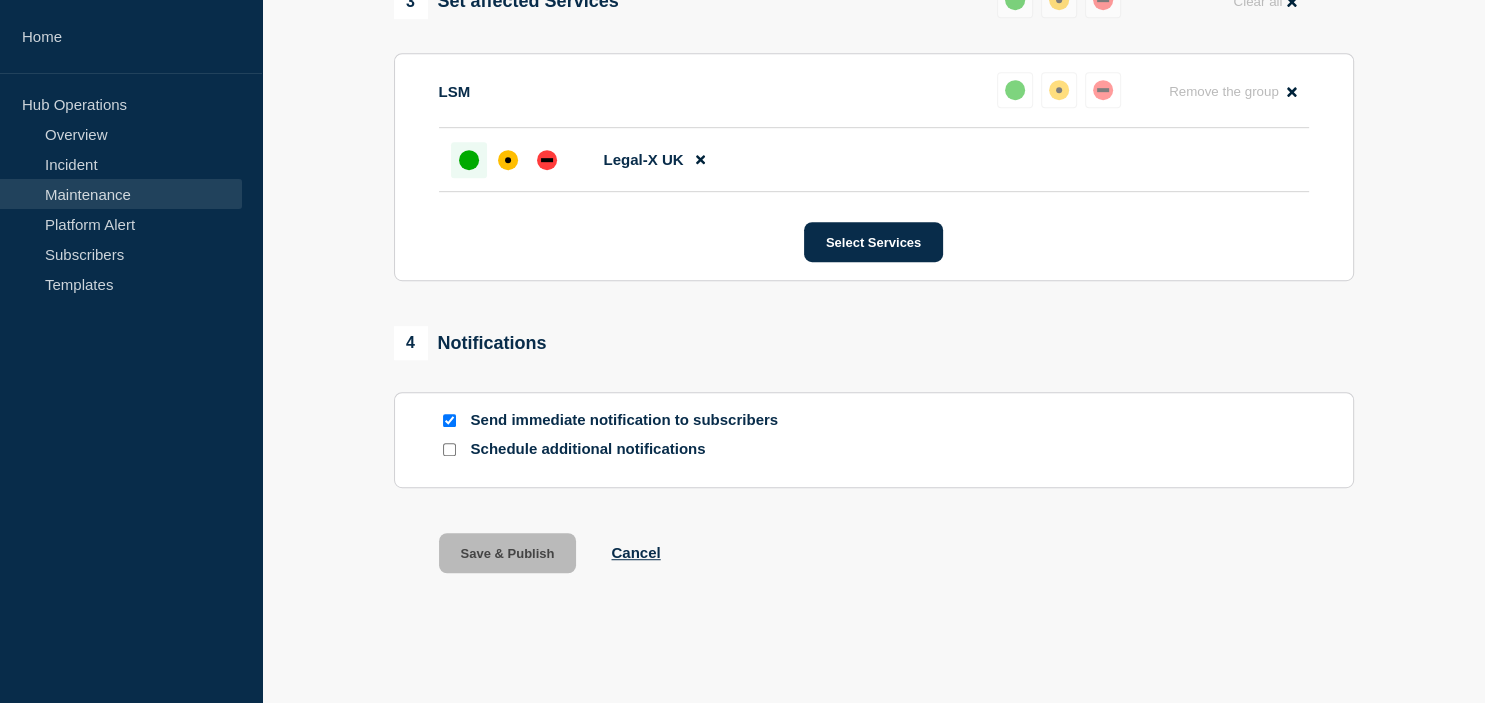 scroll, scrollTop: 0, scrollLeft: 0, axis: both 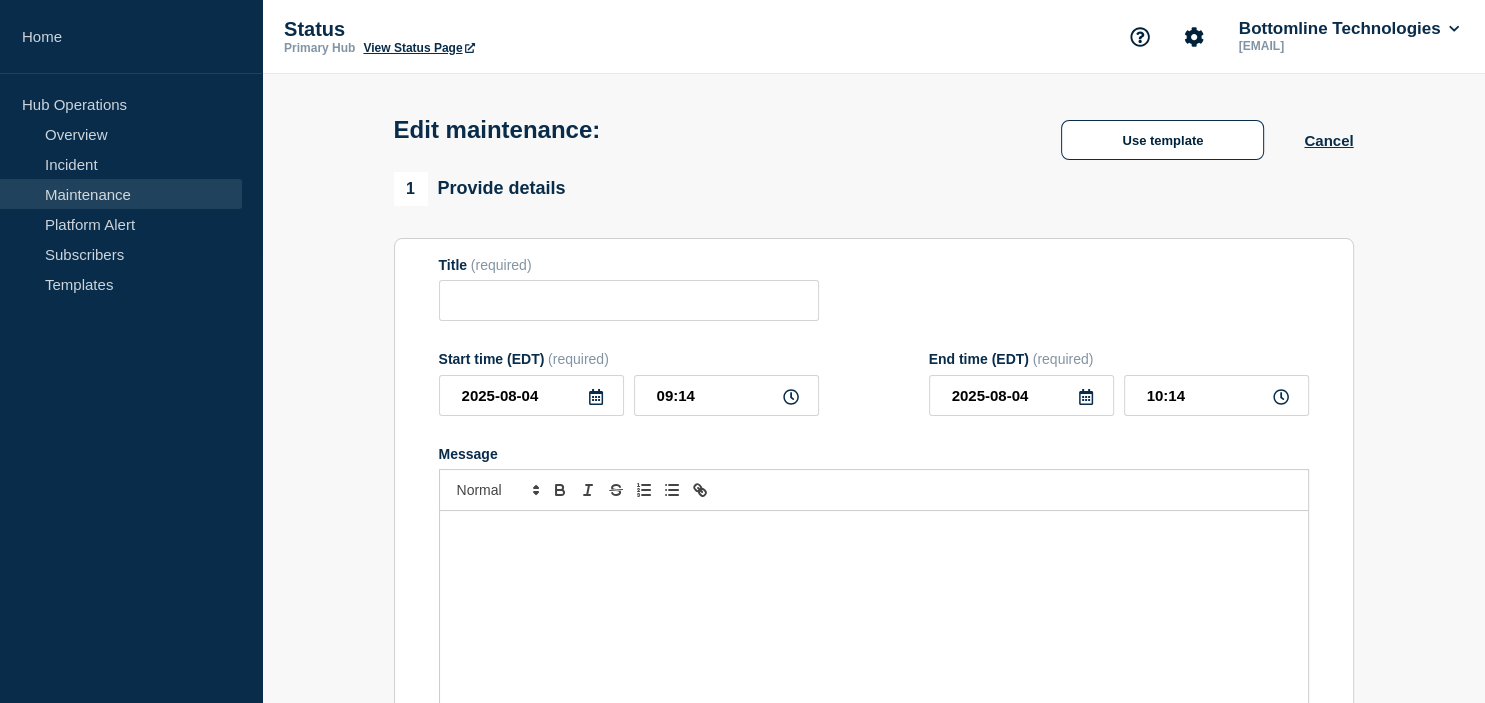 type on "Maintenance Advisory Notification – [LOCATION]– Data Center Engineering - Monthly Operating System Patching - [PRE-PROD]" 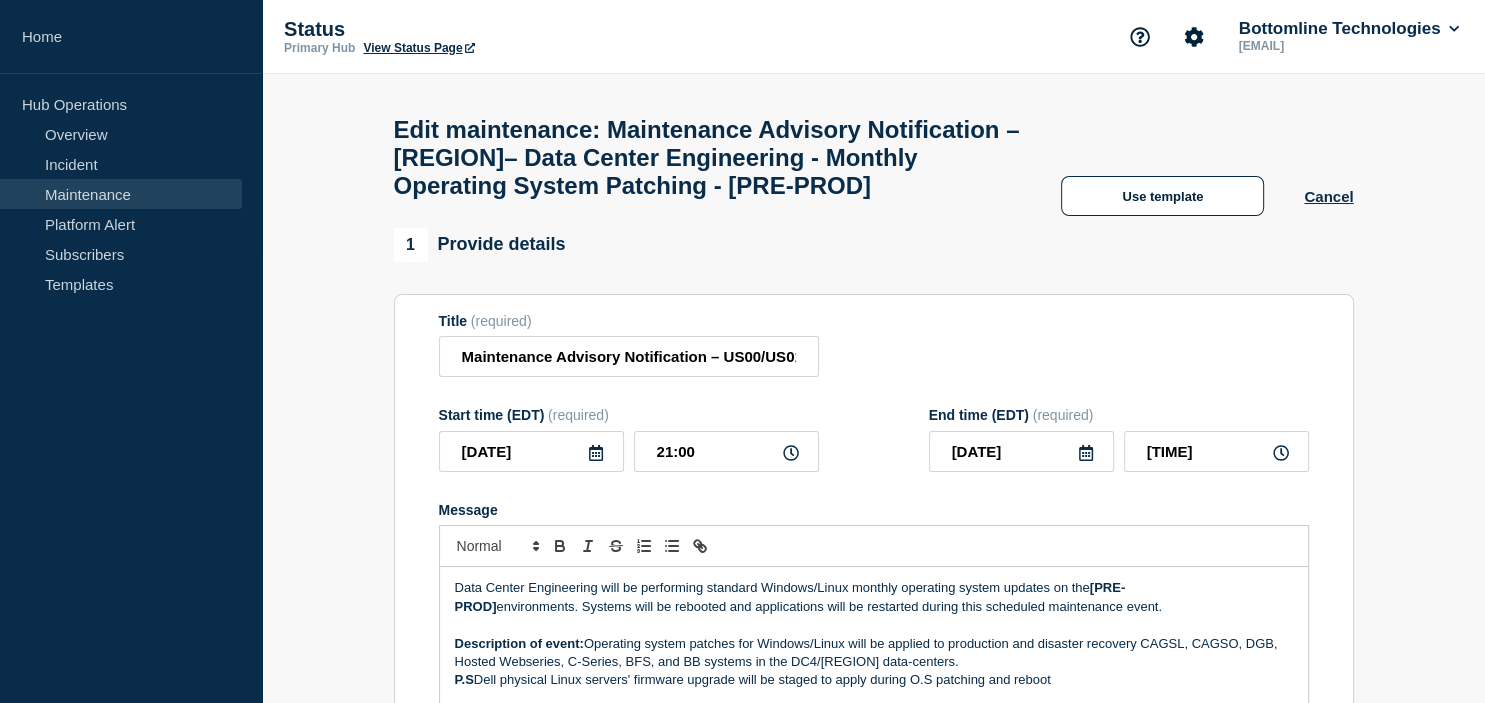 click 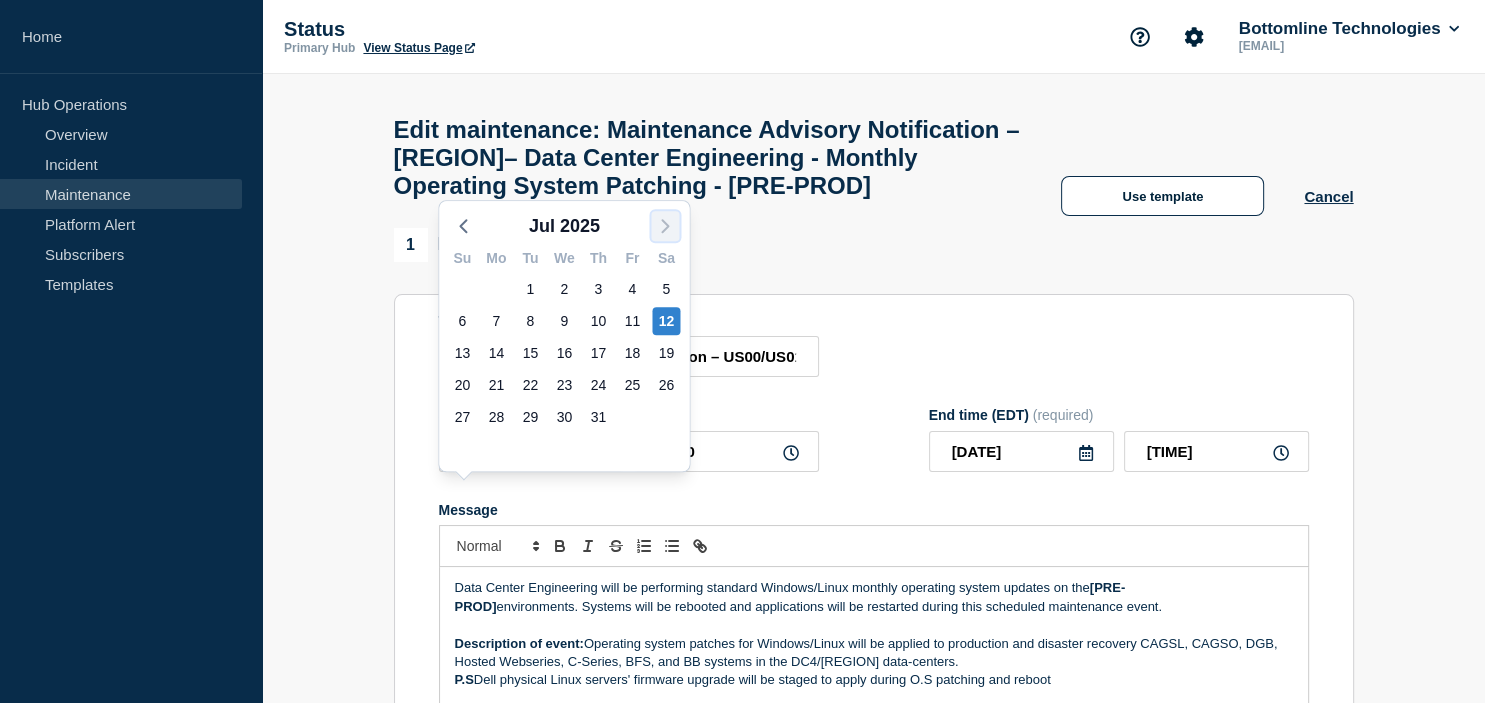 click 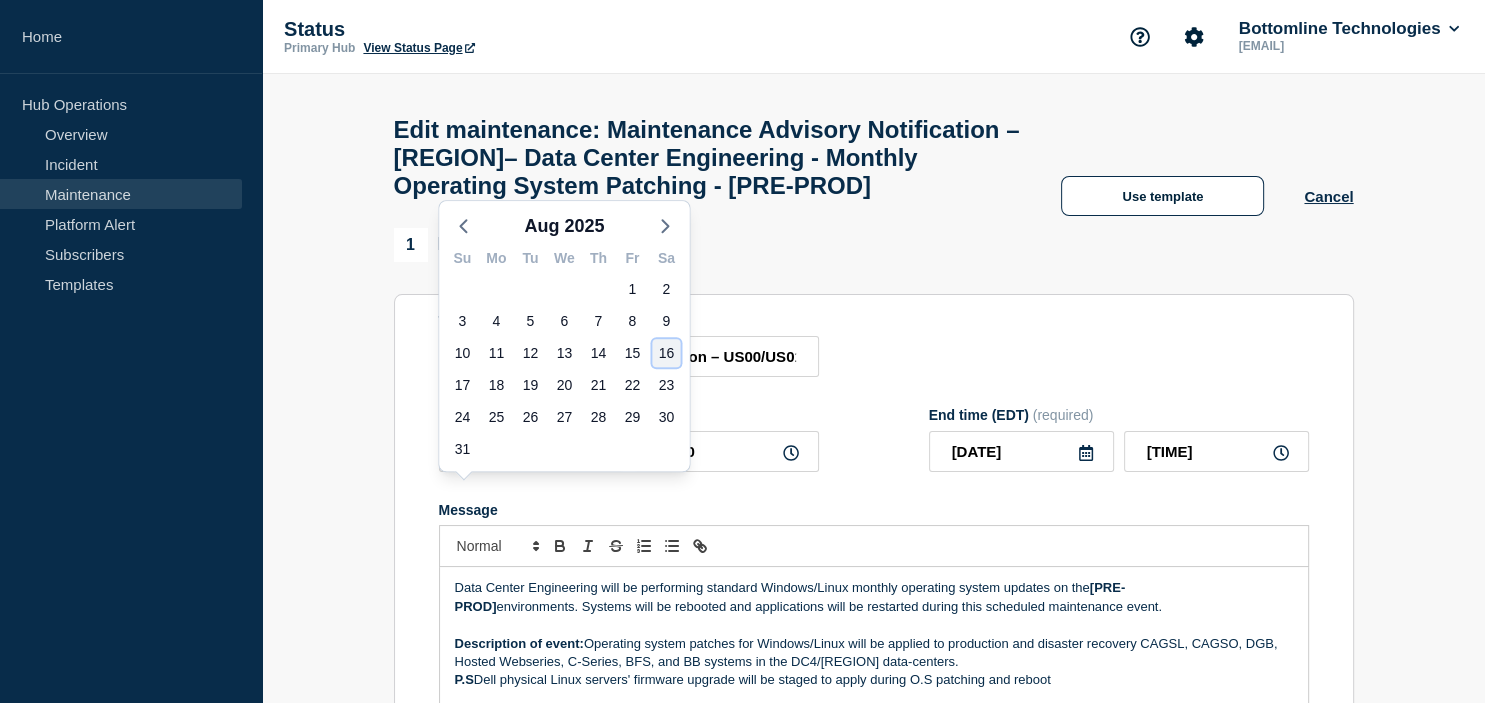 click on "16" 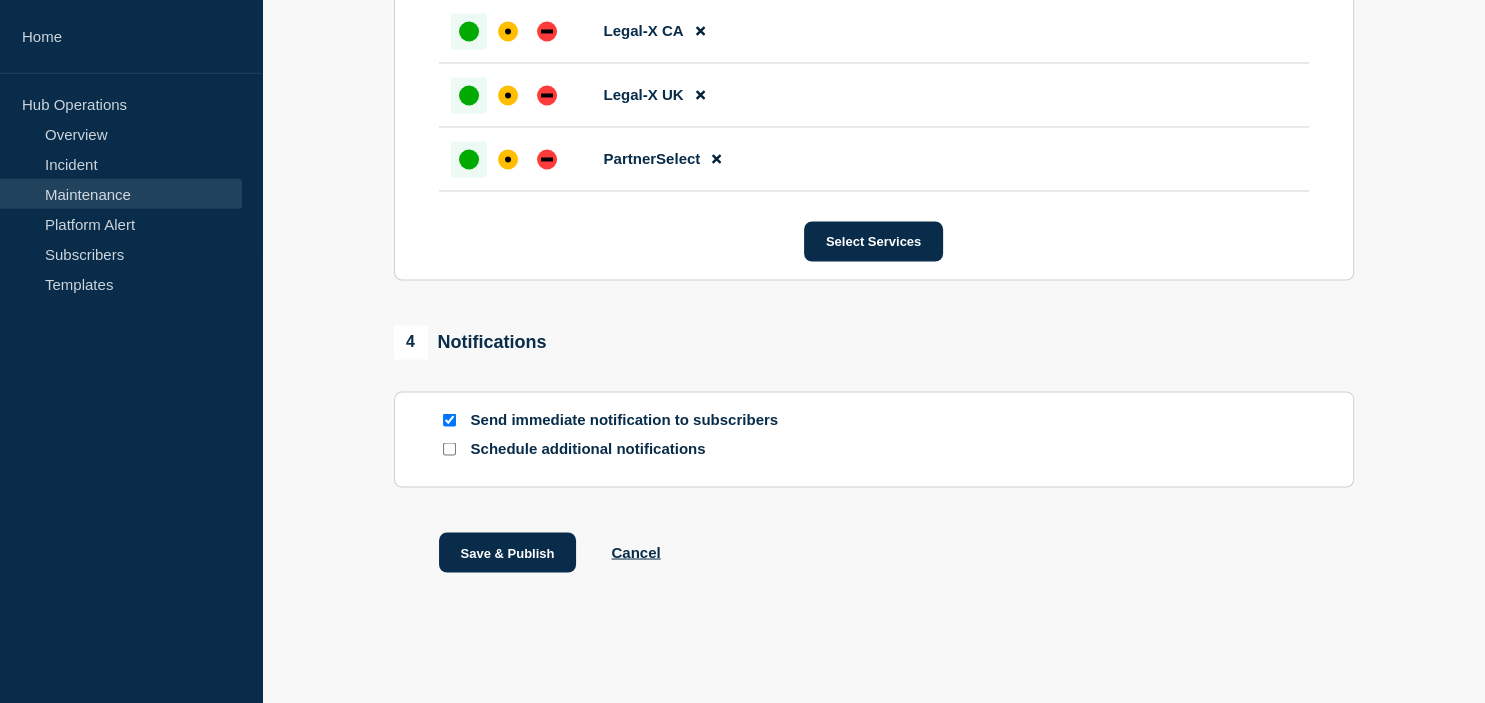 scroll, scrollTop: 3423, scrollLeft: 0, axis: vertical 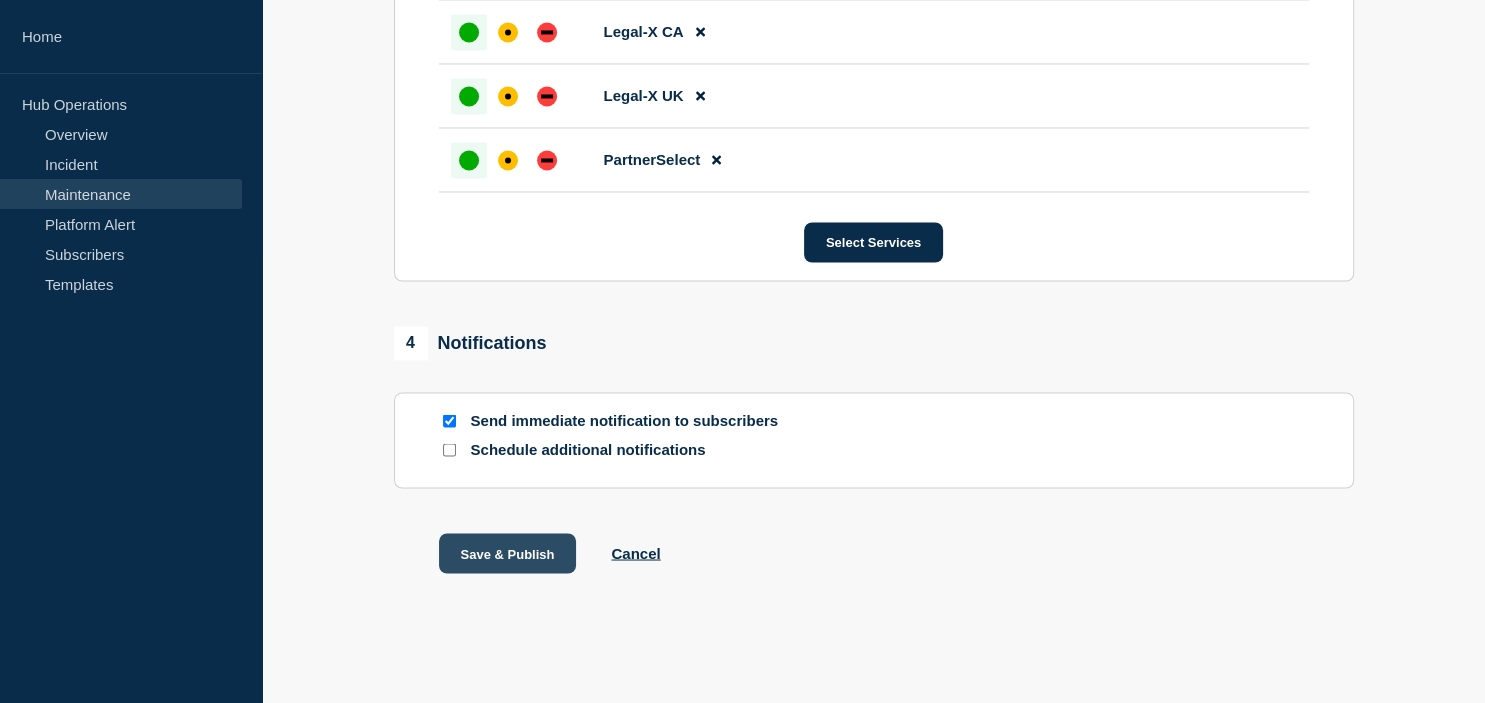 click on "Save & Publish" at bounding box center (508, 553) 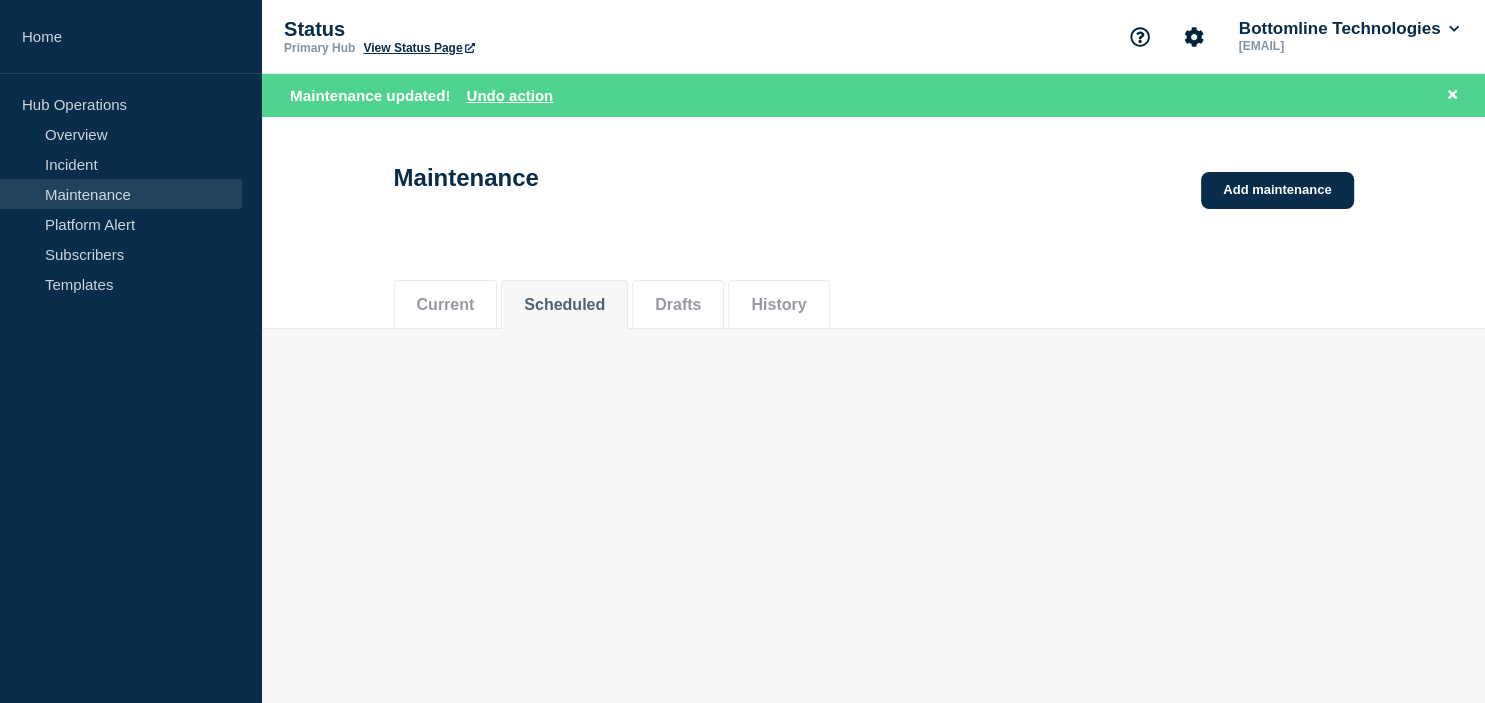 scroll, scrollTop: 0, scrollLeft: 0, axis: both 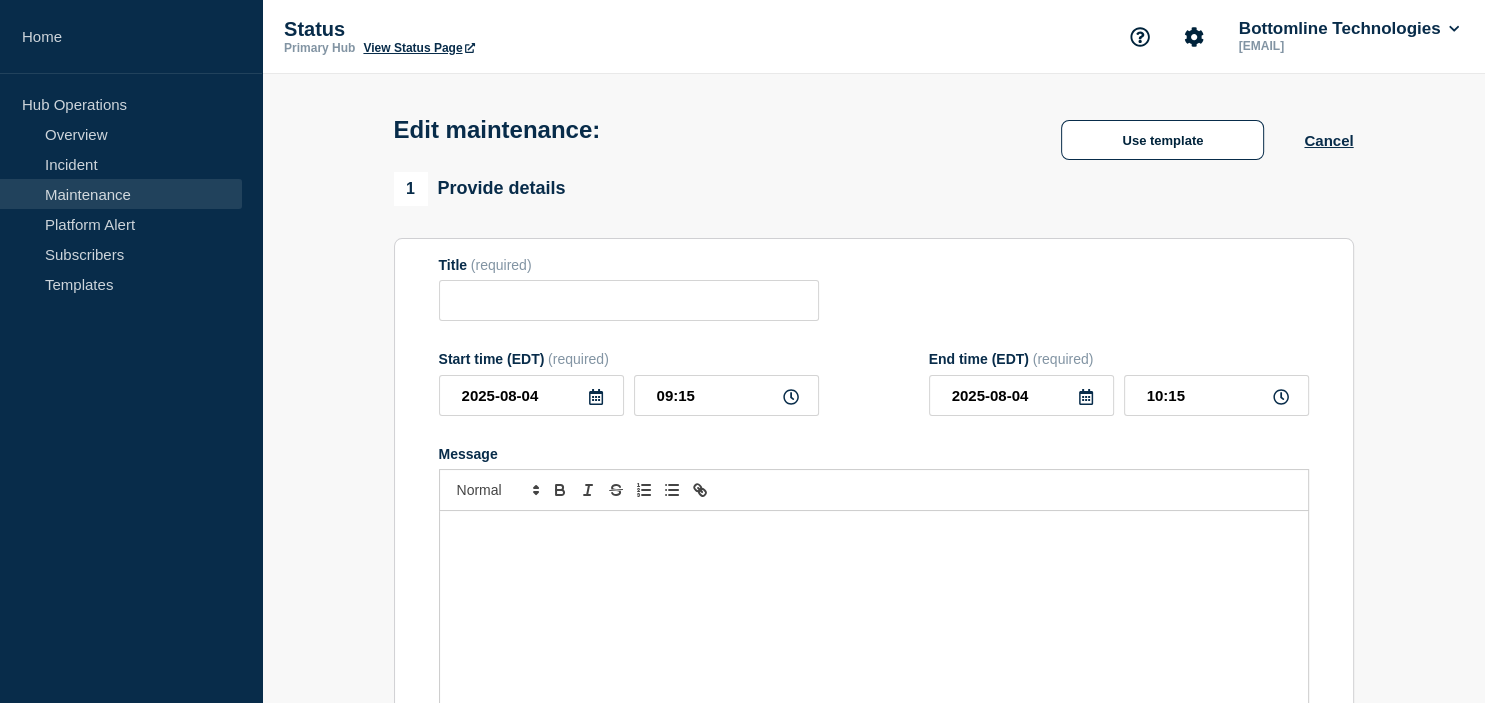 type on "Maintenance Advisory Notification – GB00/GB03 - Data Center Engineering Monthly Operating System Patching - [PRE-PROD]" 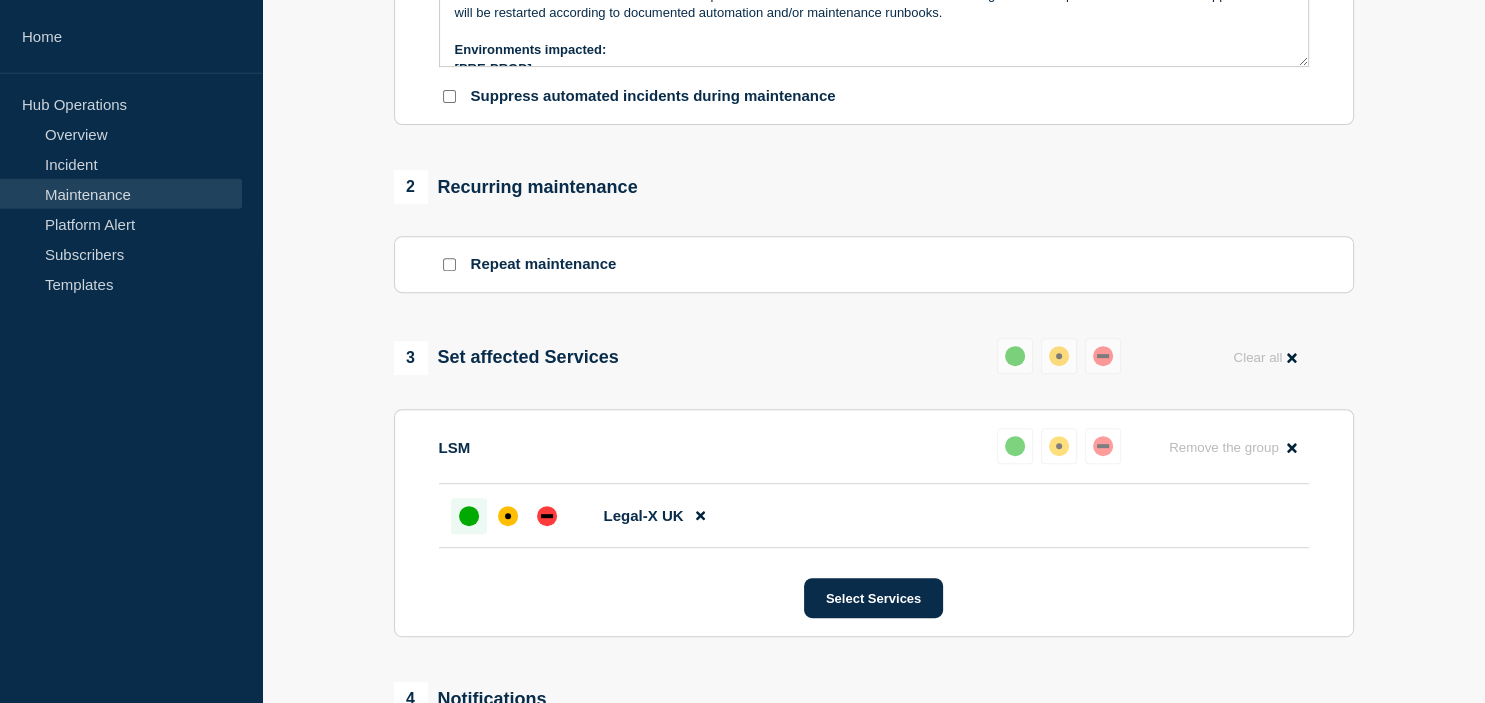 scroll, scrollTop: 415, scrollLeft: 0, axis: vertical 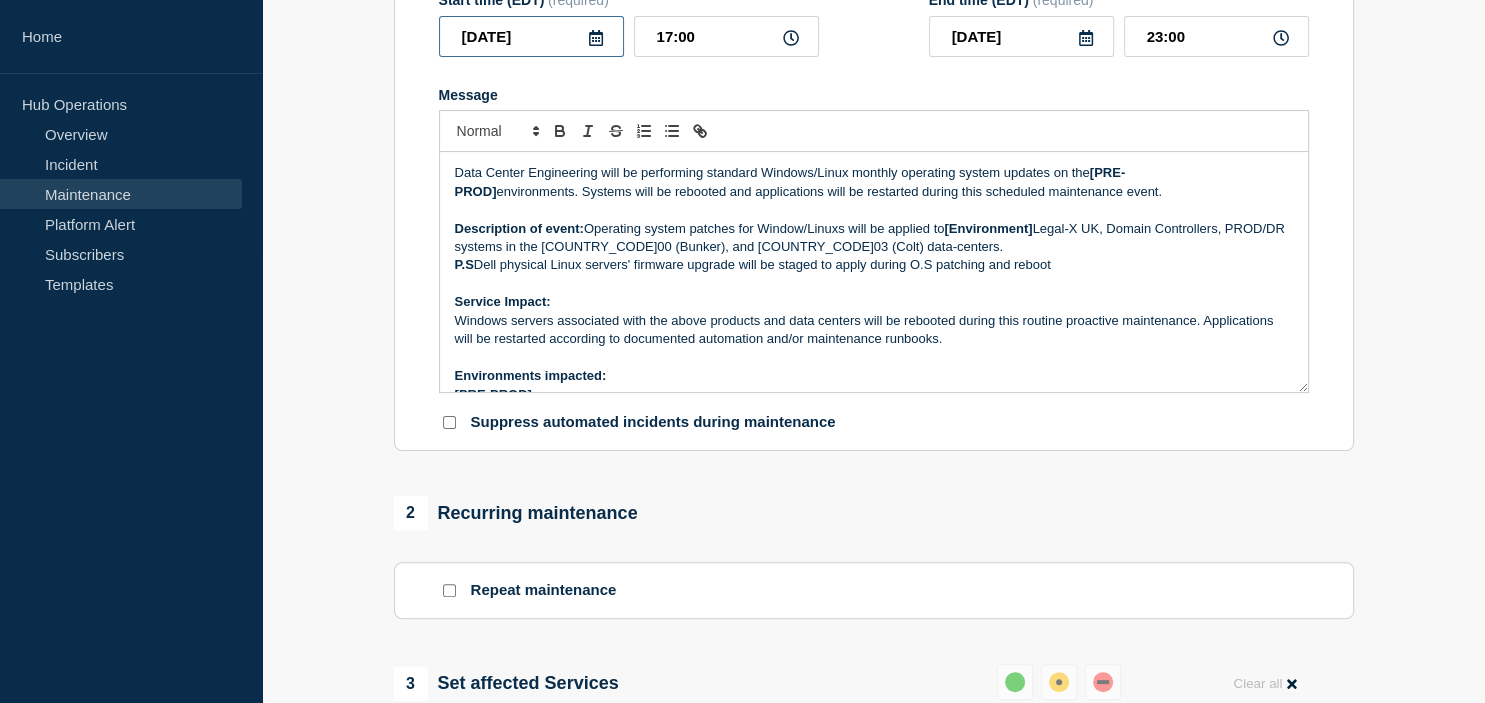 click on "2025-07-12" at bounding box center [531, 36] 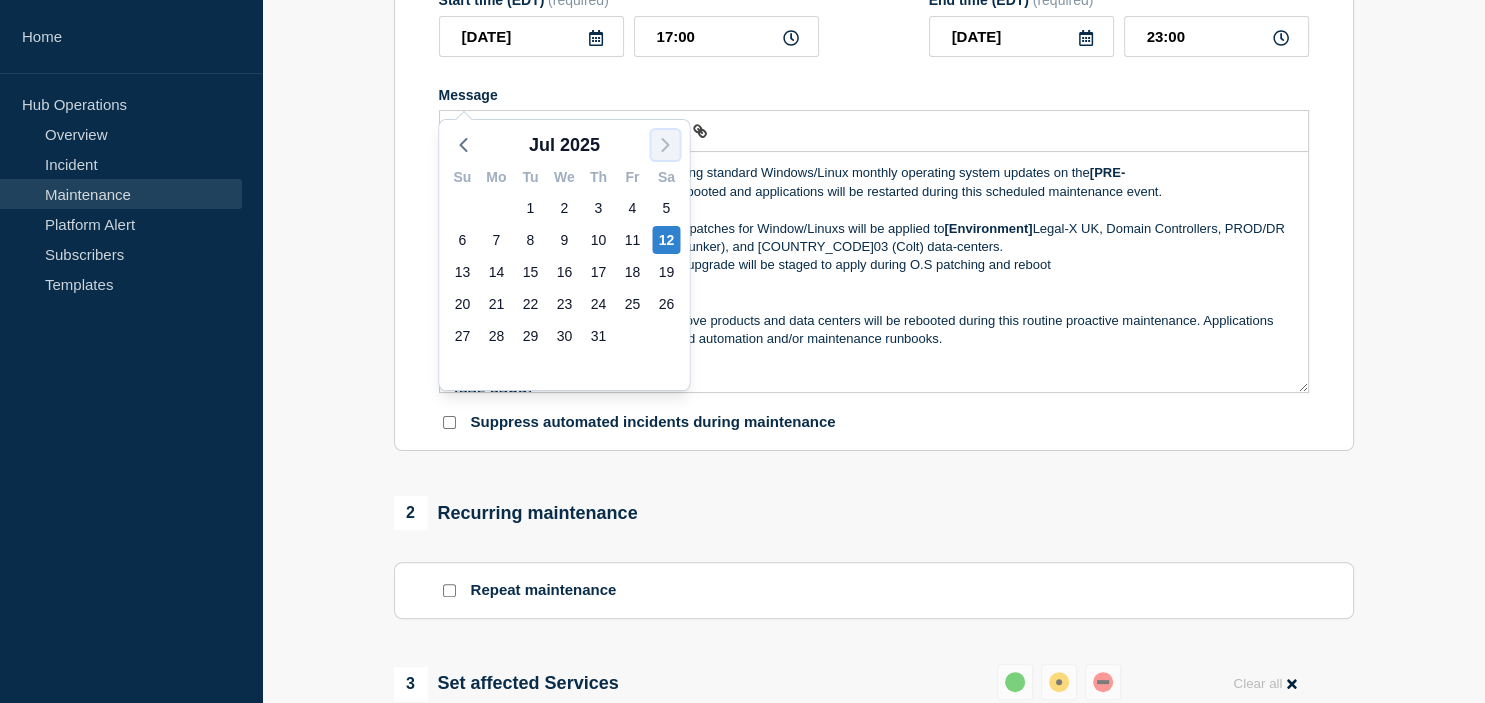 click 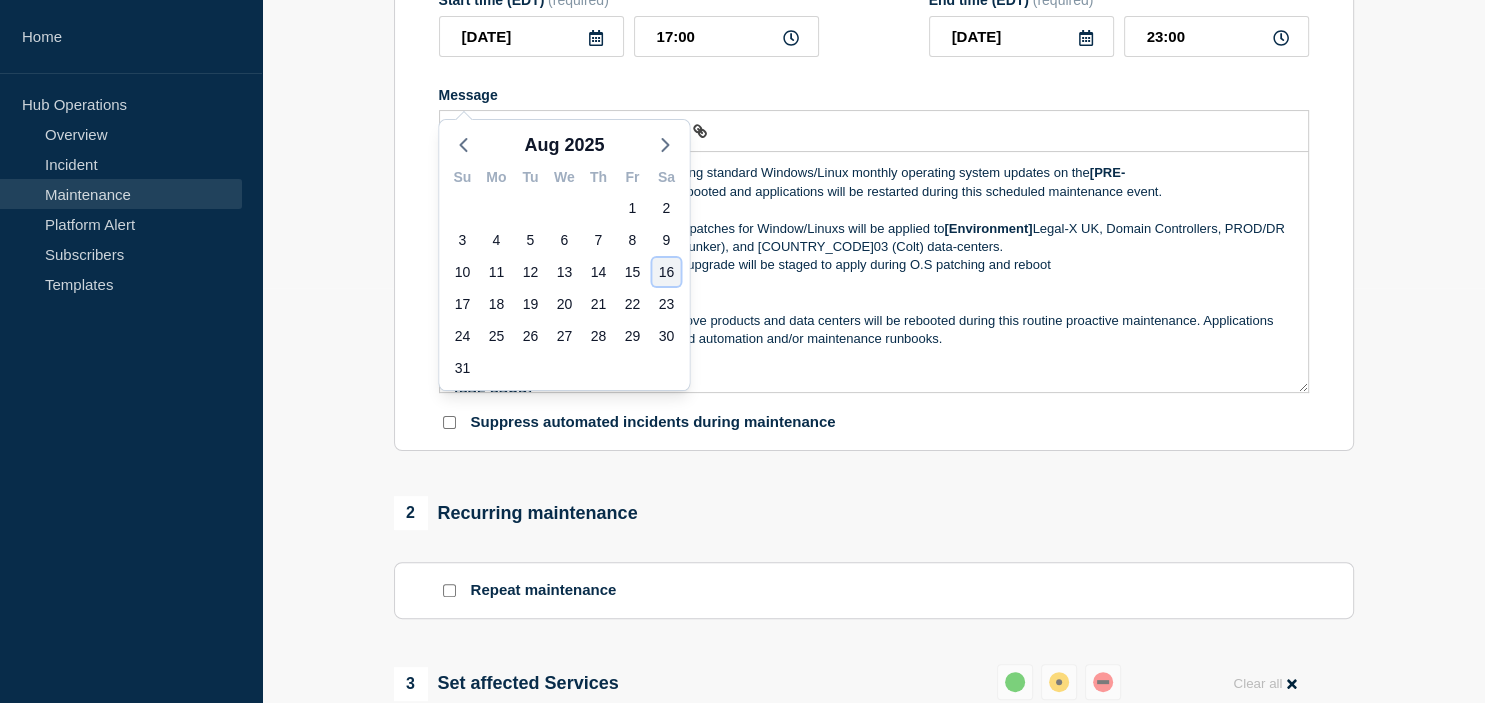 click on "16" 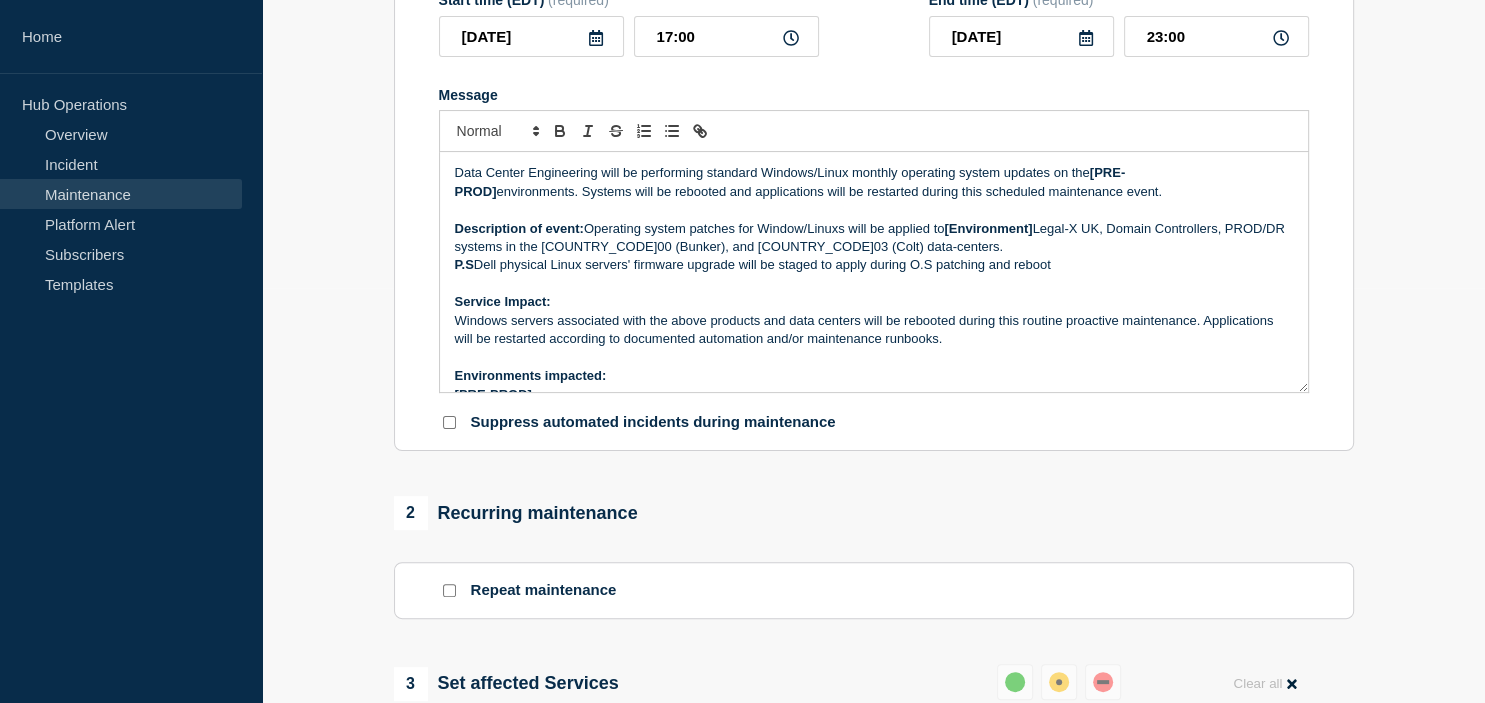 scroll, scrollTop: 167, scrollLeft: 0, axis: vertical 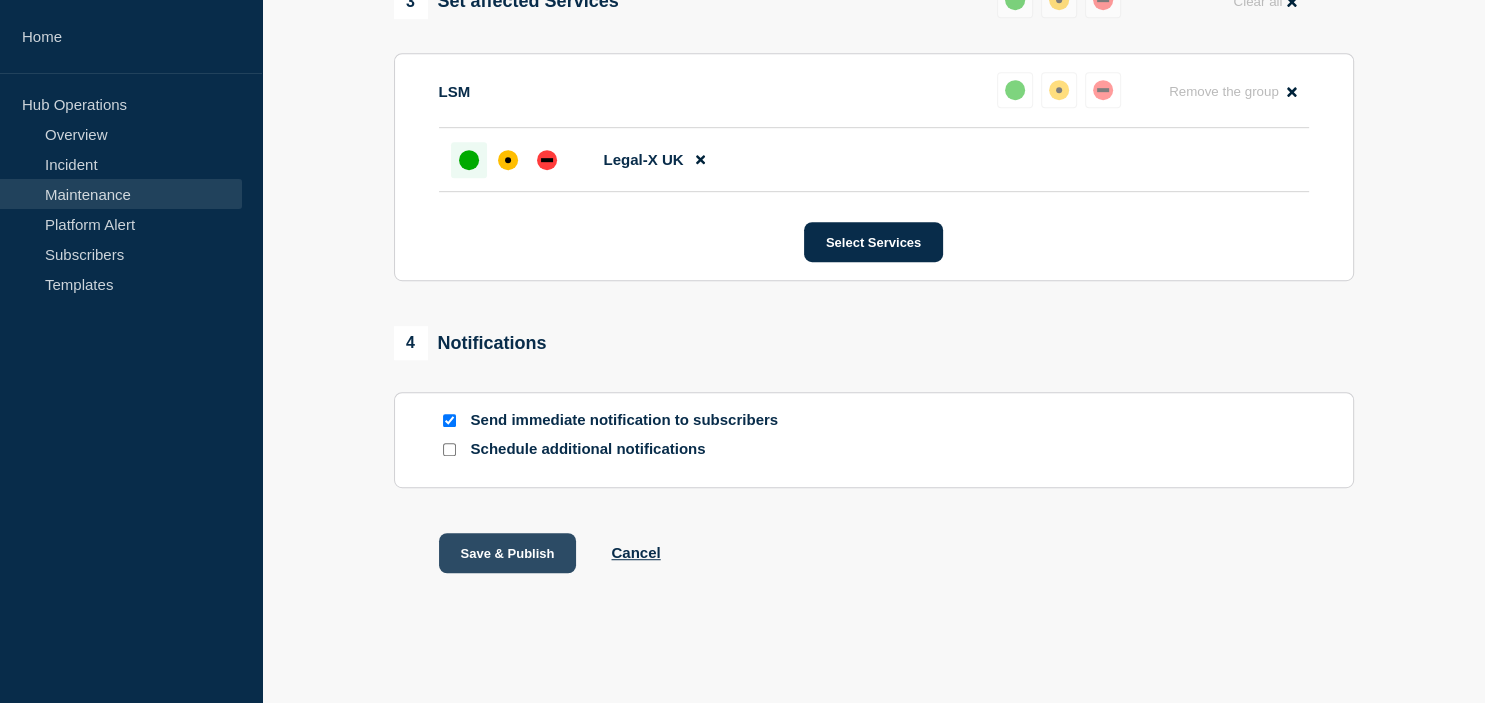 click on "Save & Publish" at bounding box center [508, 553] 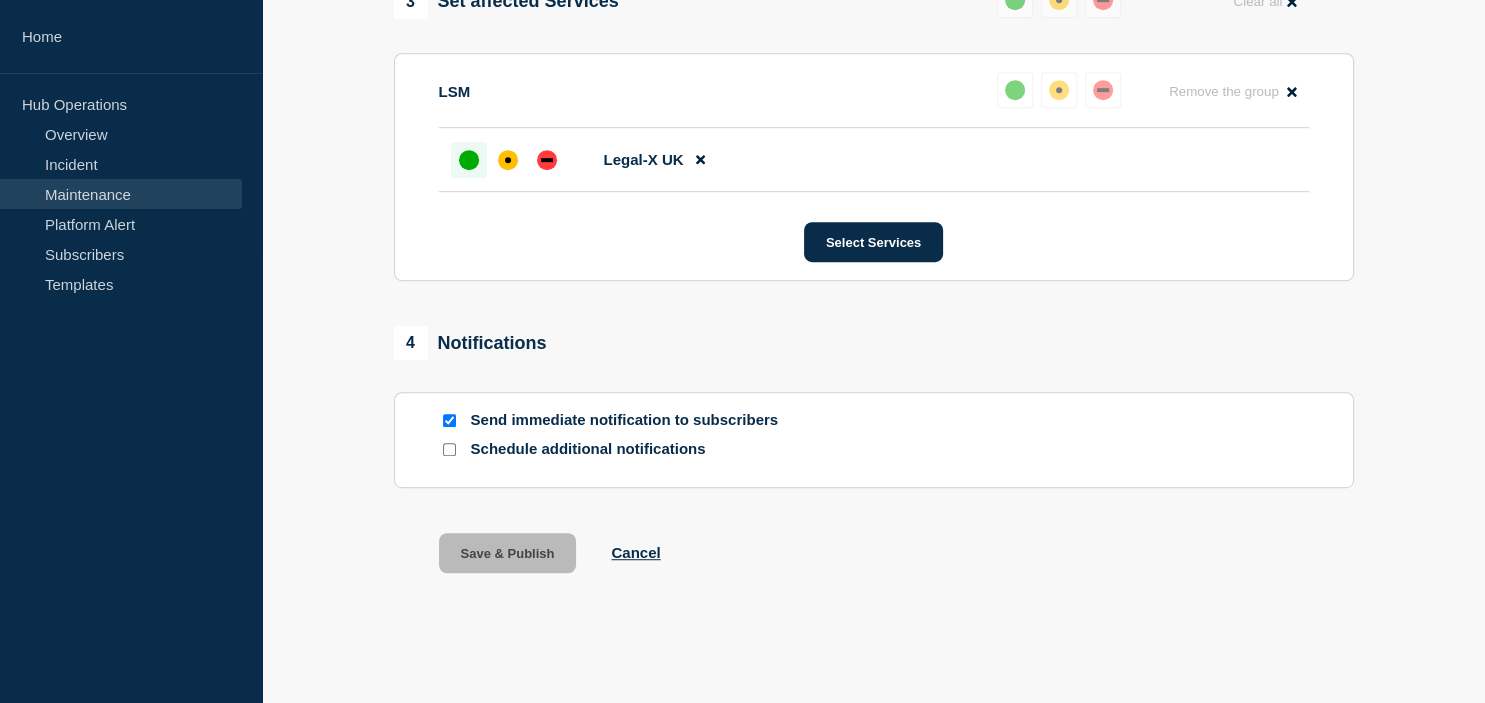 scroll, scrollTop: 0, scrollLeft: 0, axis: both 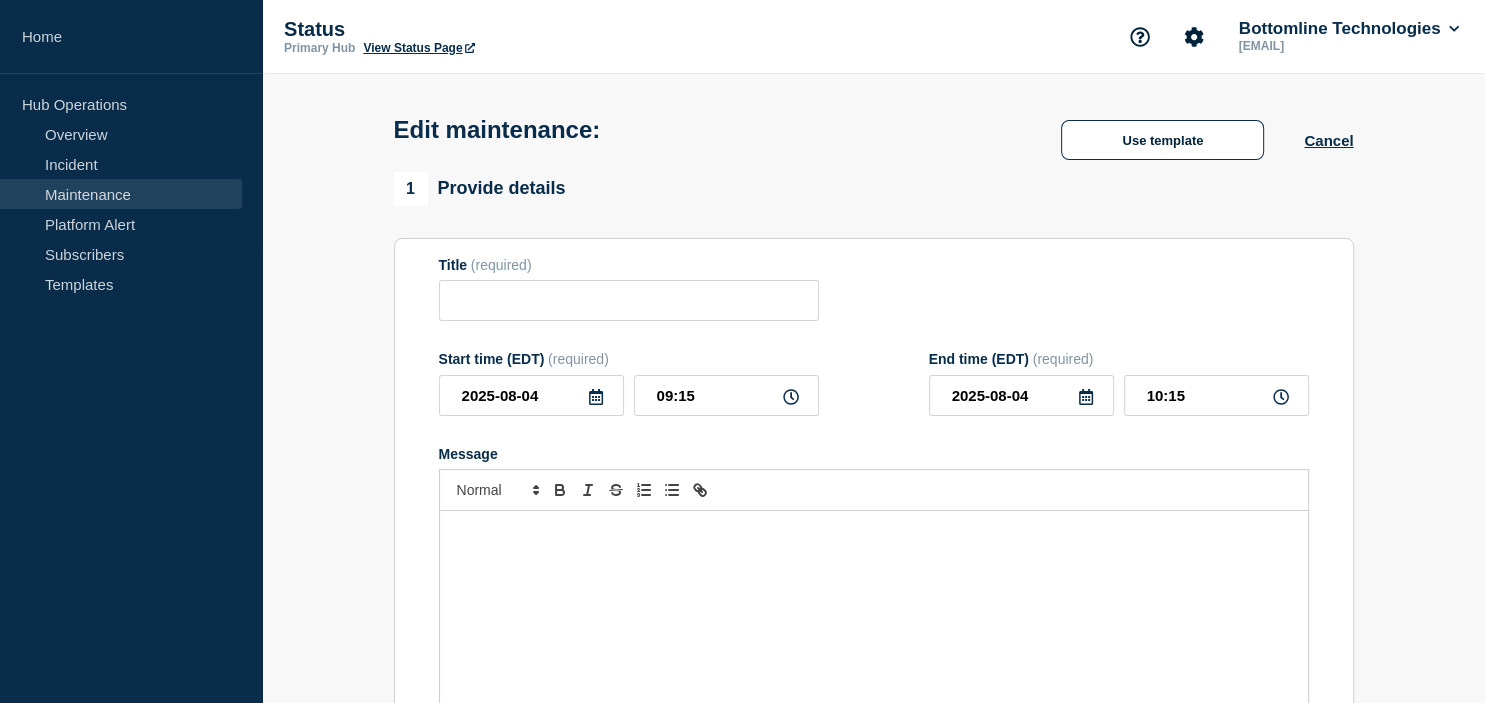 type on "Maintenance Advisory Notification – Data Center Engineering - Monthly Operating System Patching - [NON-PROD]" 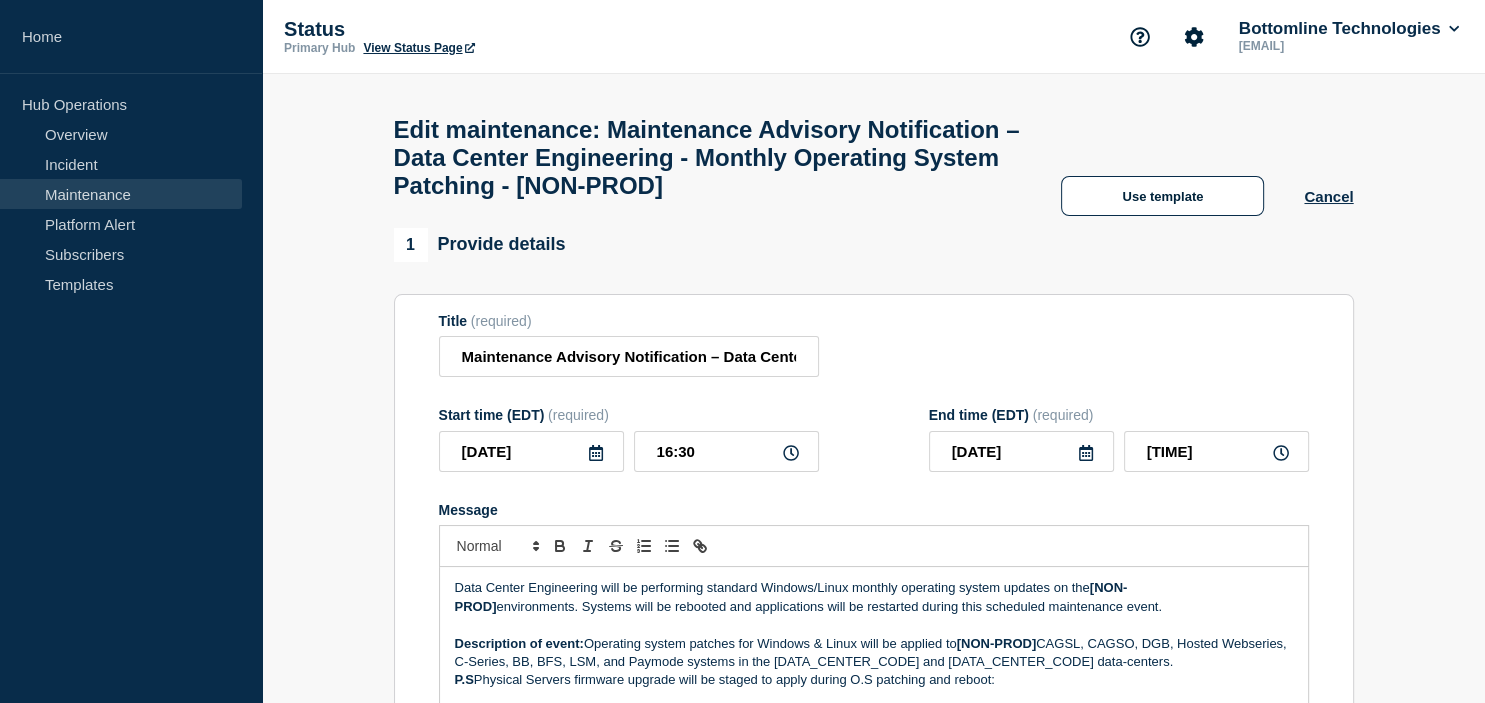 click 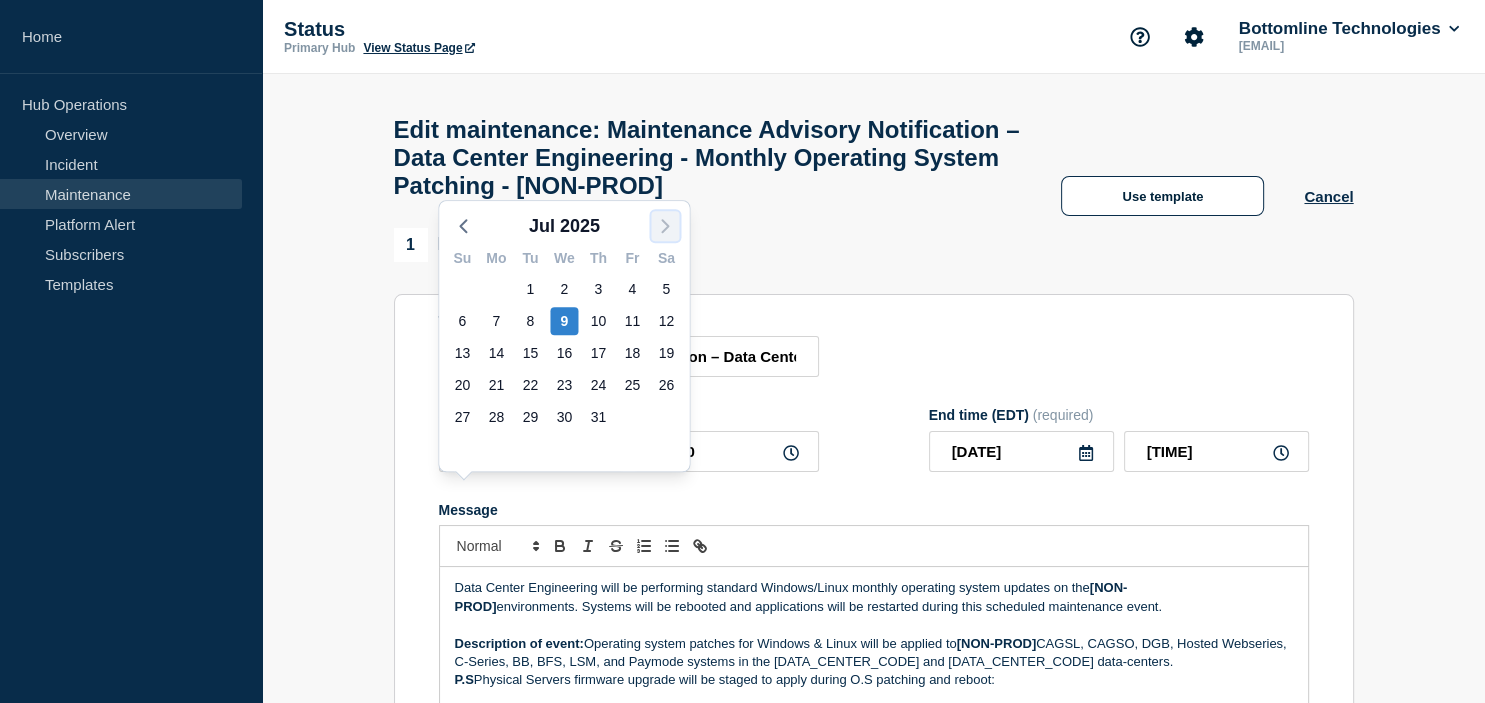 click 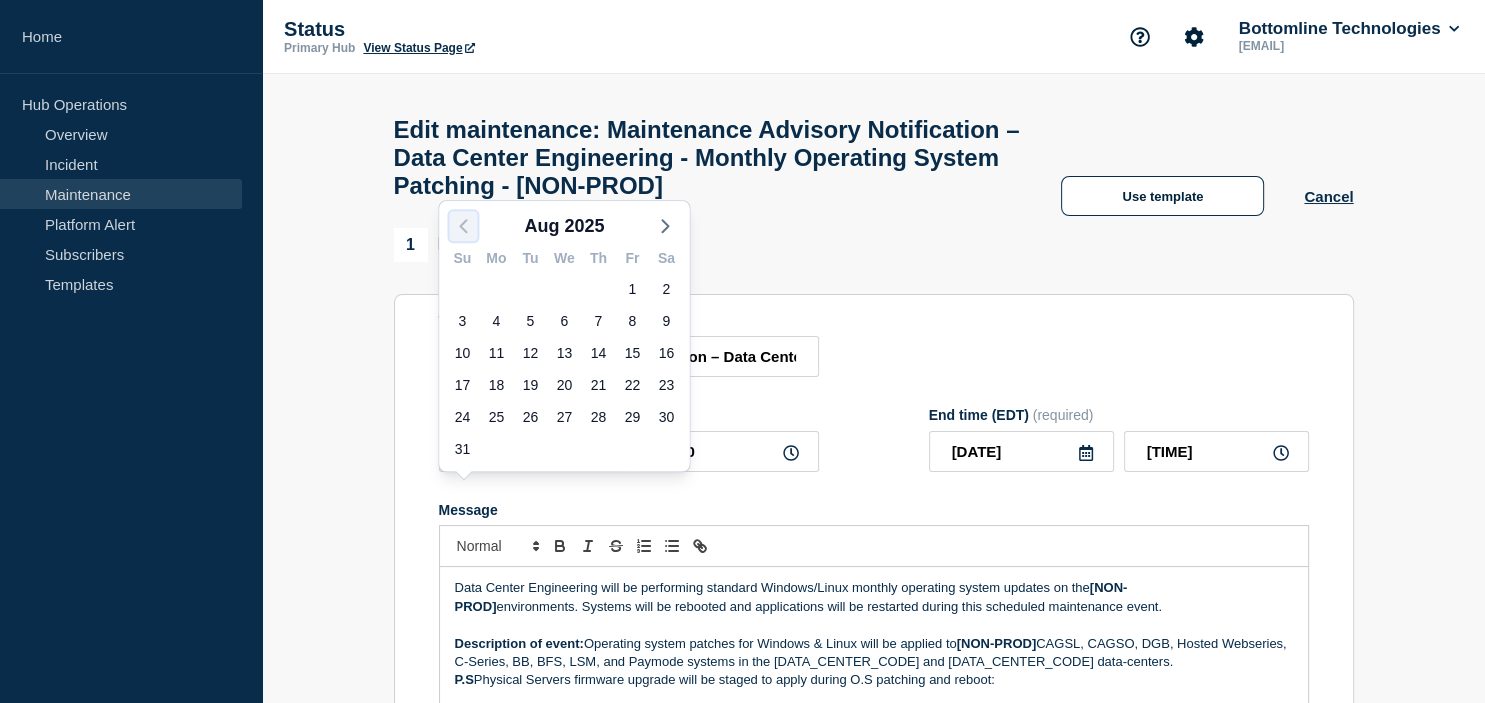 click 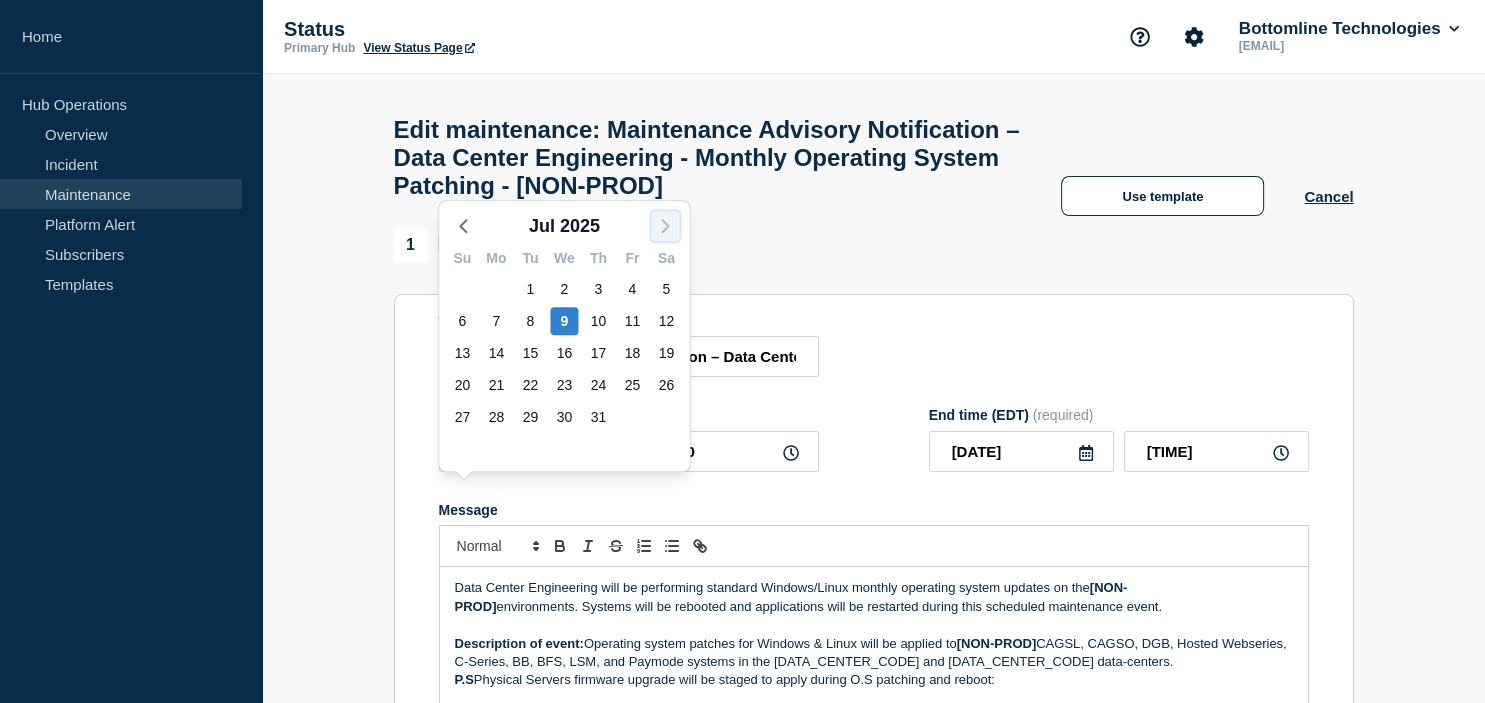 click 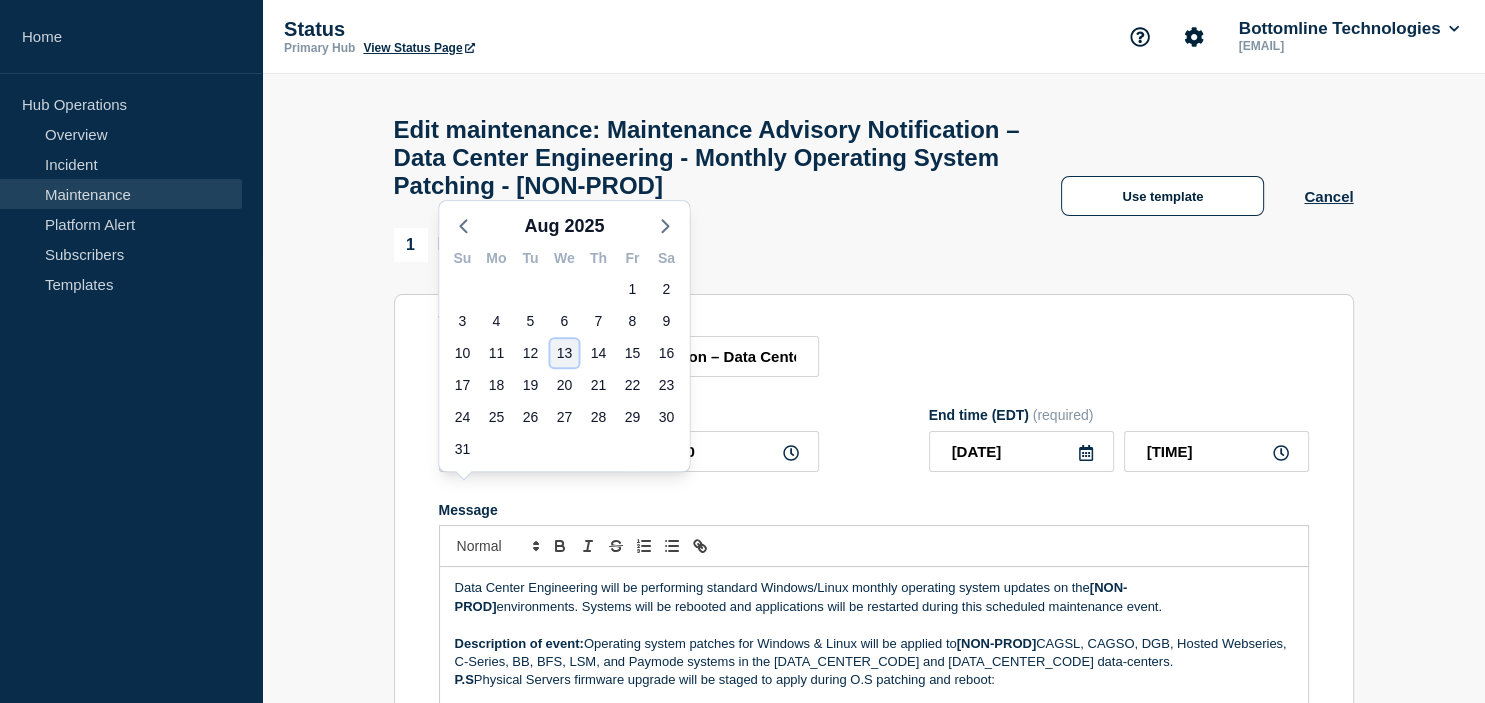 click on "13" 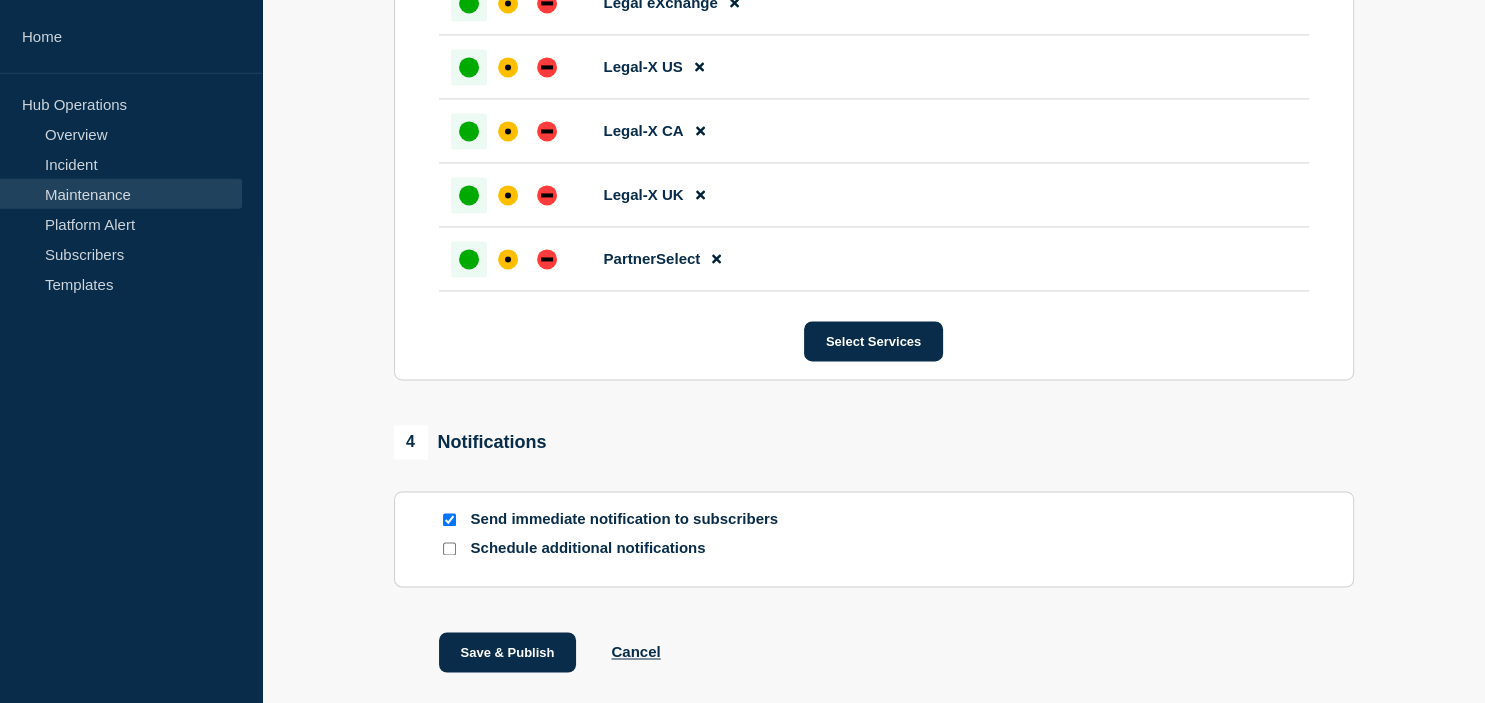 scroll, scrollTop: 3207, scrollLeft: 0, axis: vertical 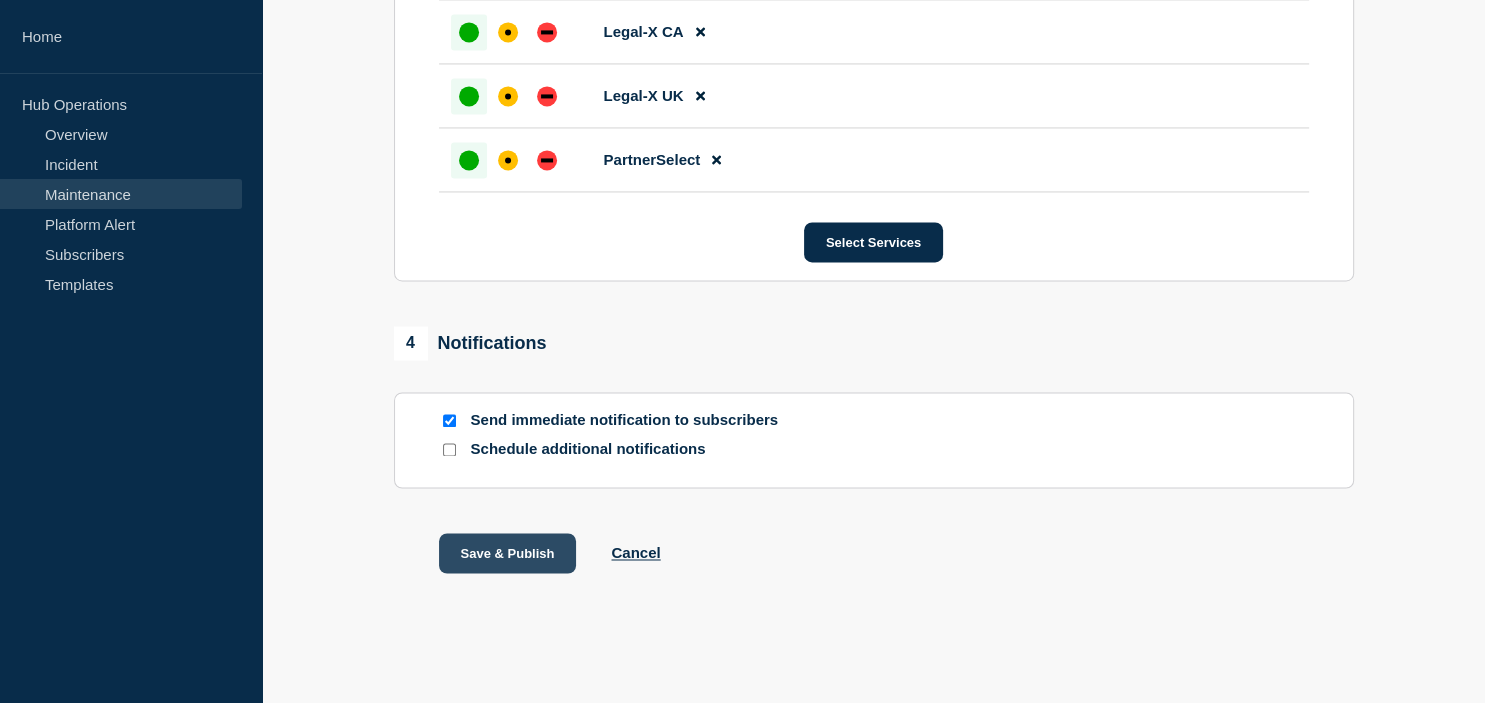 click on "Save & Publish" at bounding box center [508, 553] 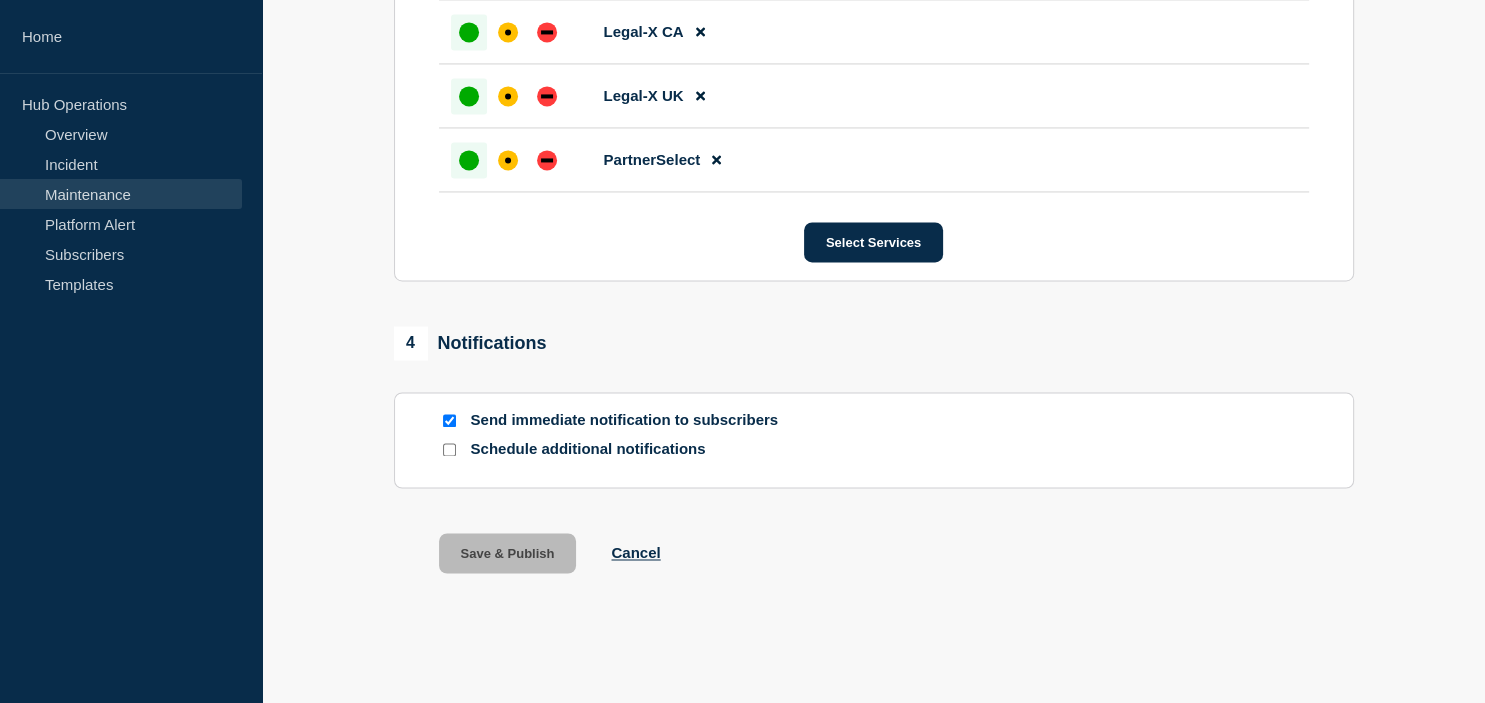 scroll, scrollTop: 0, scrollLeft: 0, axis: both 